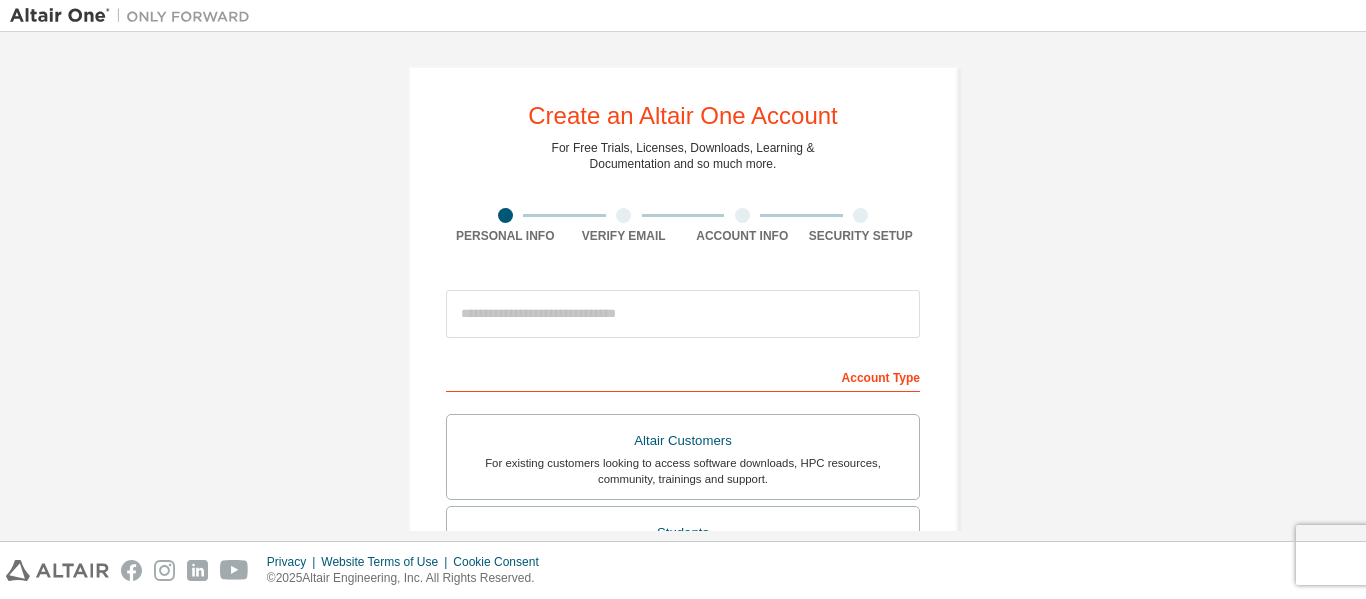 scroll, scrollTop: 0, scrollLeft: 0, axis: both 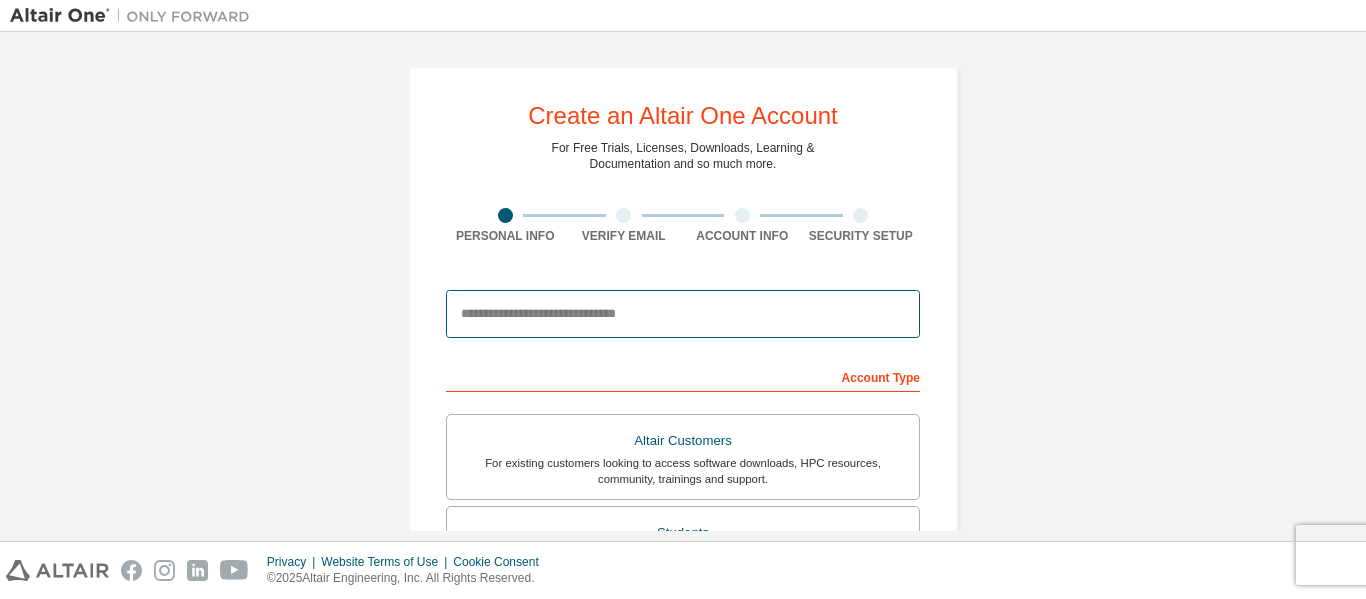 click at bounding box center [683, 314] 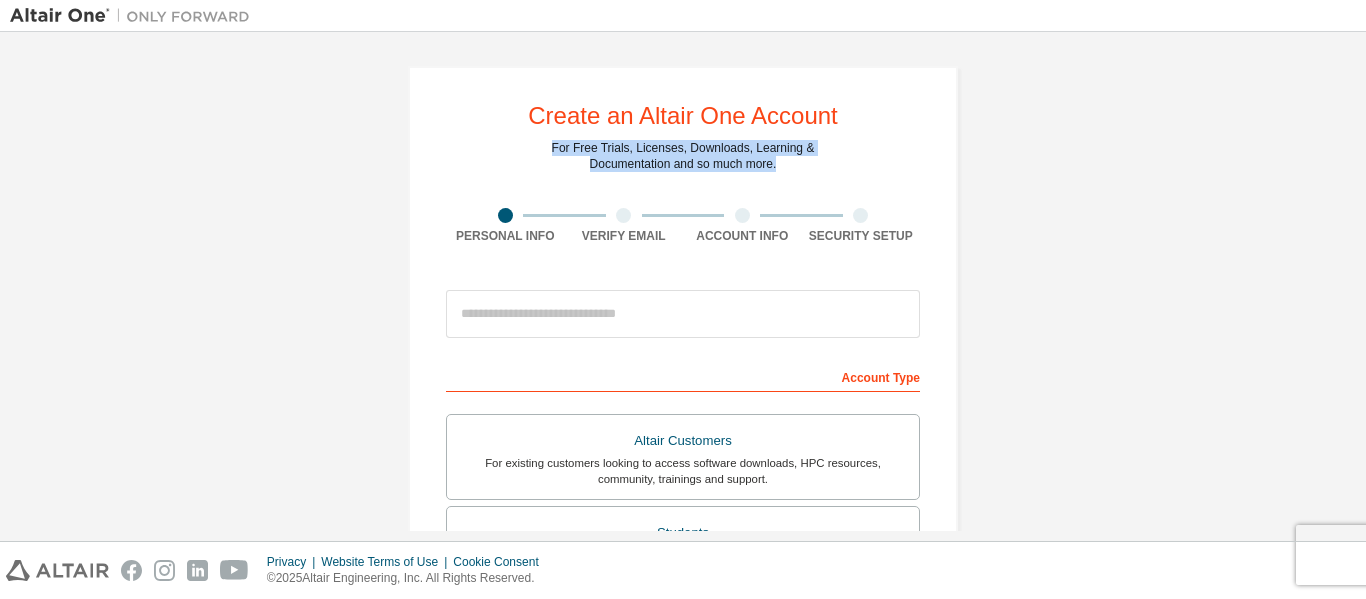 drag, startPoint x: 539, startPoint y: 146, endPoint x: 815, endPoint y: 166, distance: 276.7237 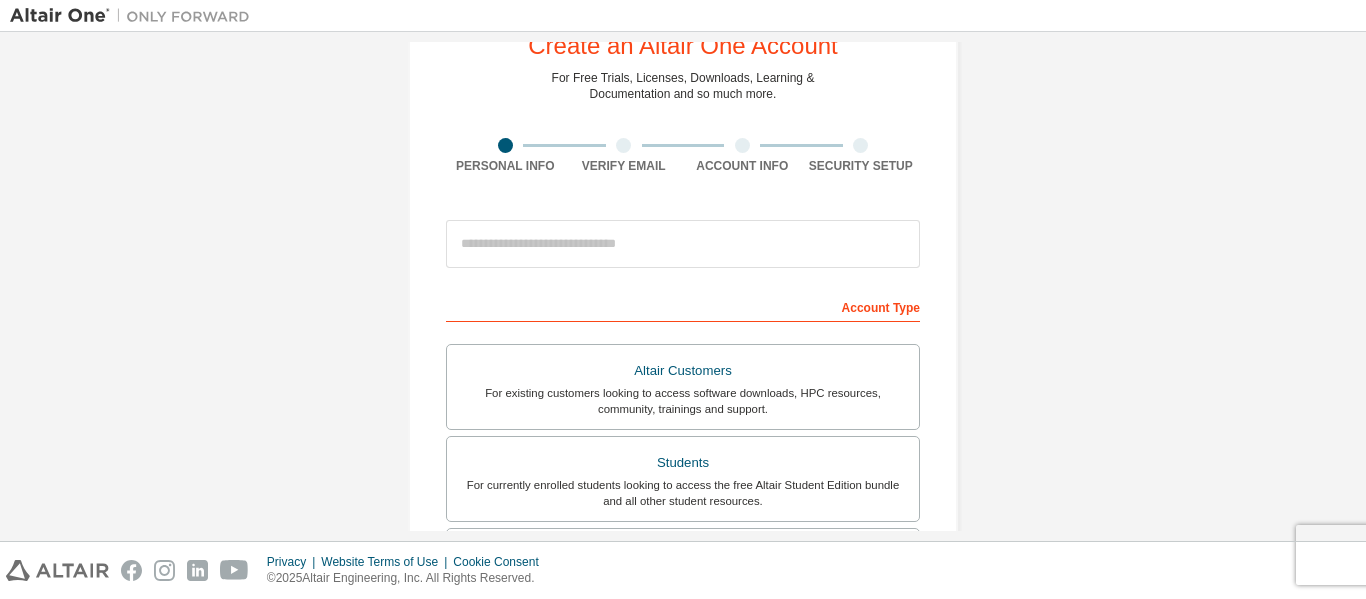 scroll, scrollTop: 0, scrollLeft: 0, axis: both 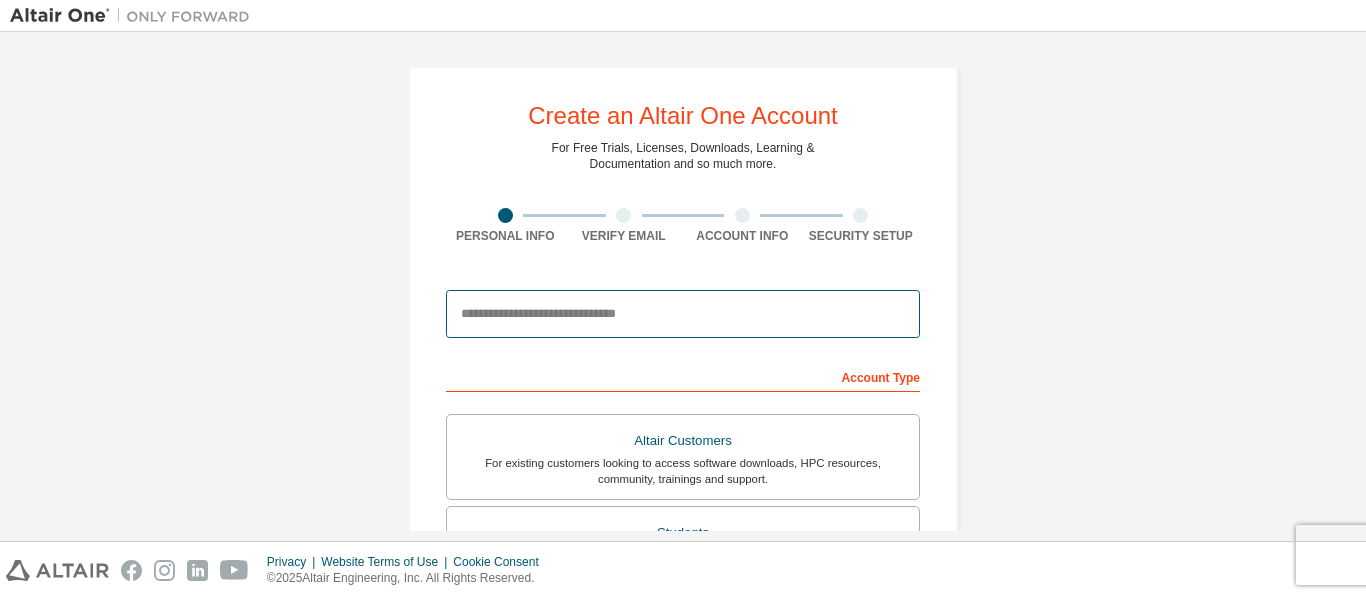 click at bounding box center (683, 314) 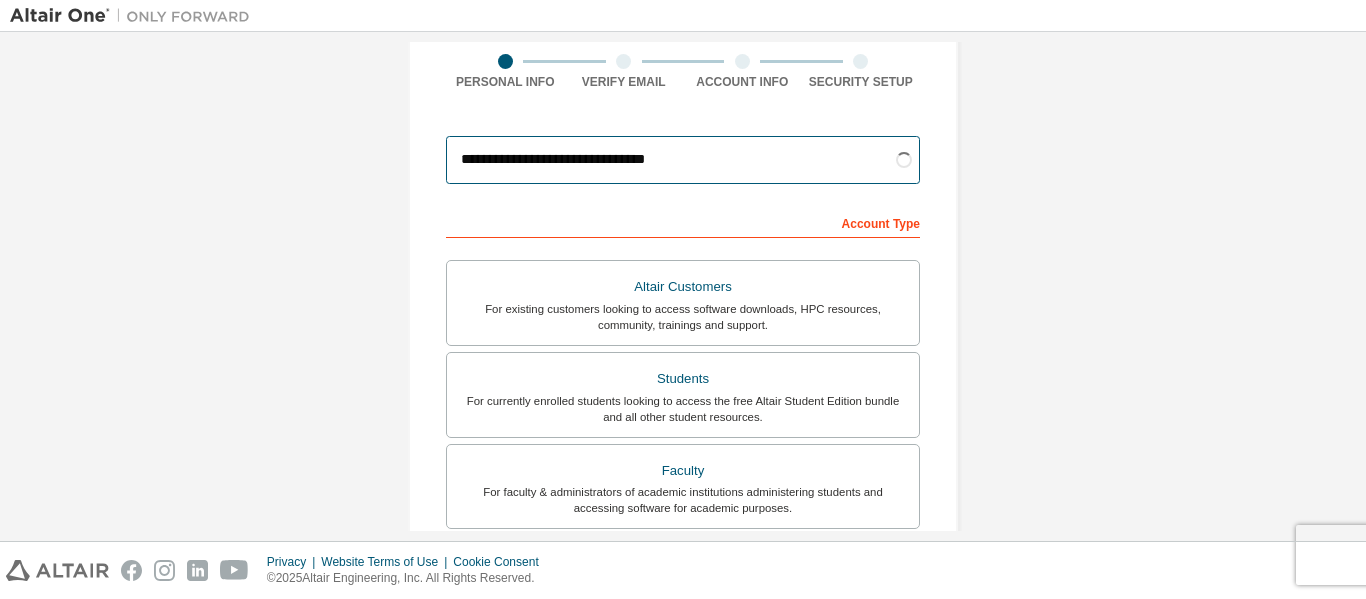 scroll, scrollTop: 200, scrollLeft: 0, axis: vertical 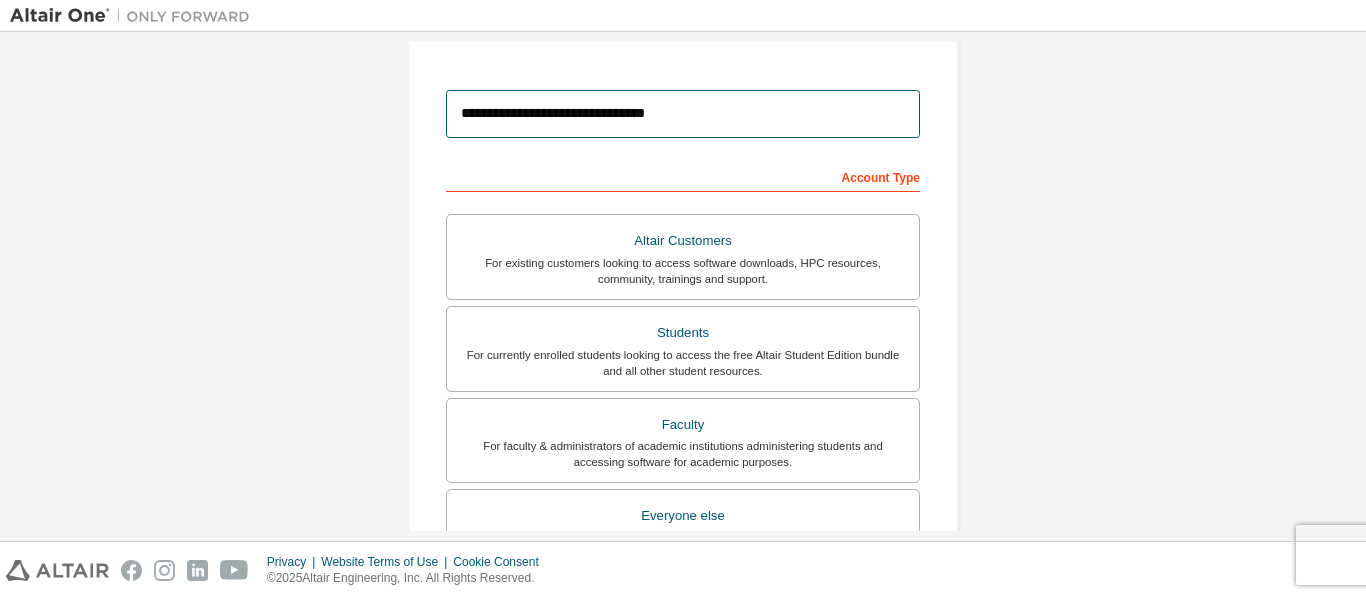 type on "**********" 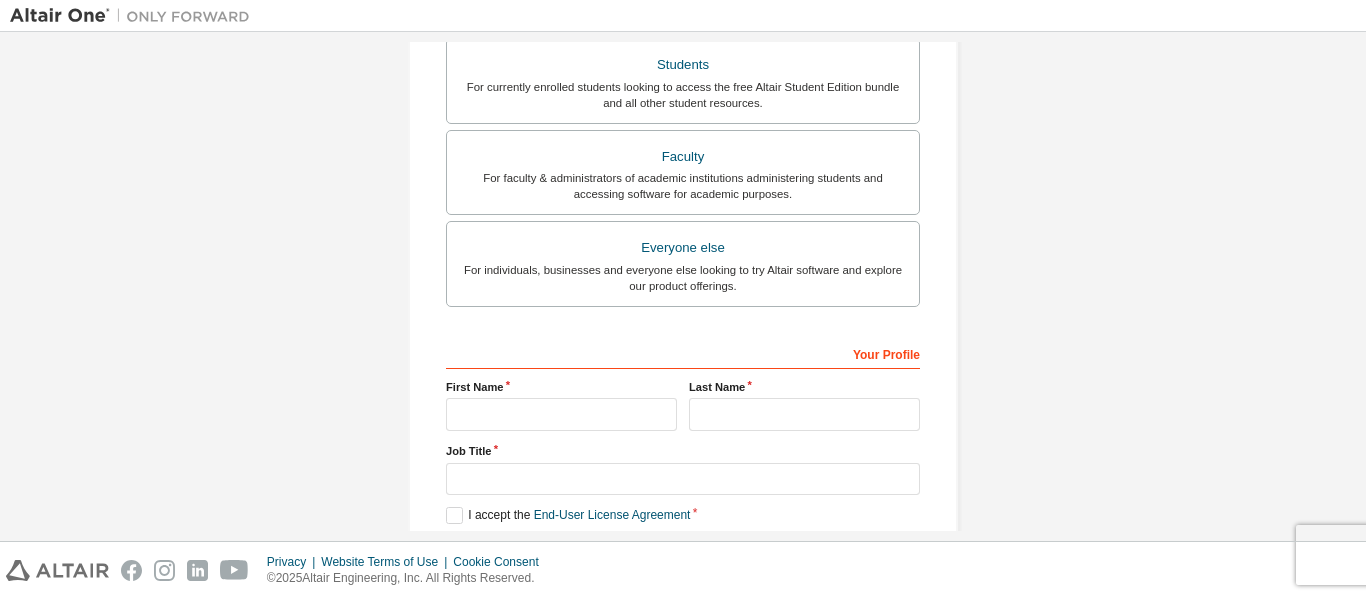 scroll, scrollTop: 470, scrollLeft: 0, axis: vertical 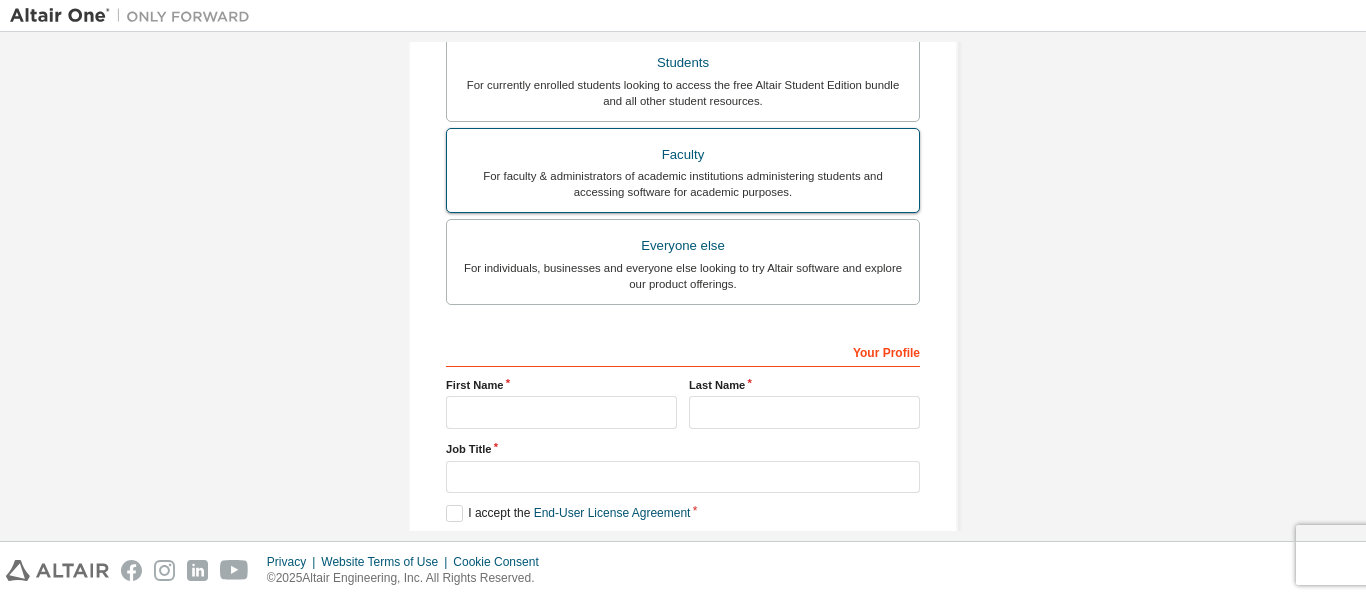 click on "For faculty & administrators of academic institutions administering students and accessing software for academic purposes." at bounding box center (683, 184) 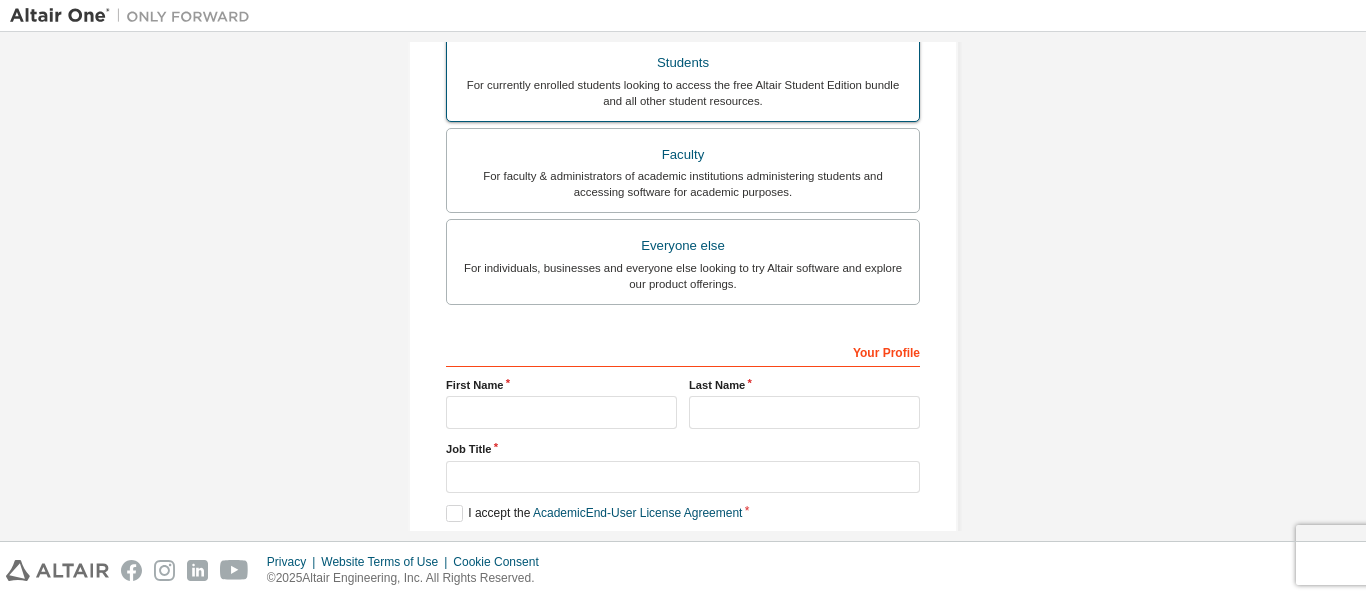 click on "For currently enrolled students looking to access the free Altair Student Edition bundle and all other student resources." at bounding box center [683, 93] 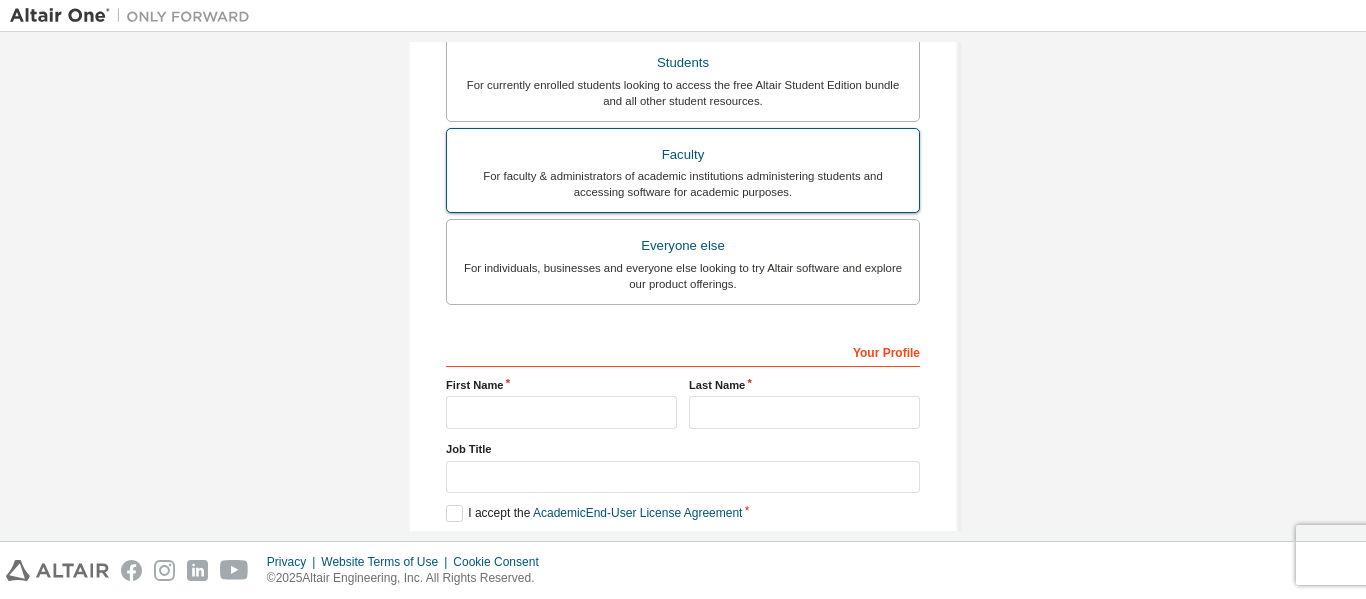 click on "For faculty & administrators of academic institutions administering students and accessing software for academic purposes." at bounding box center [683, 184] 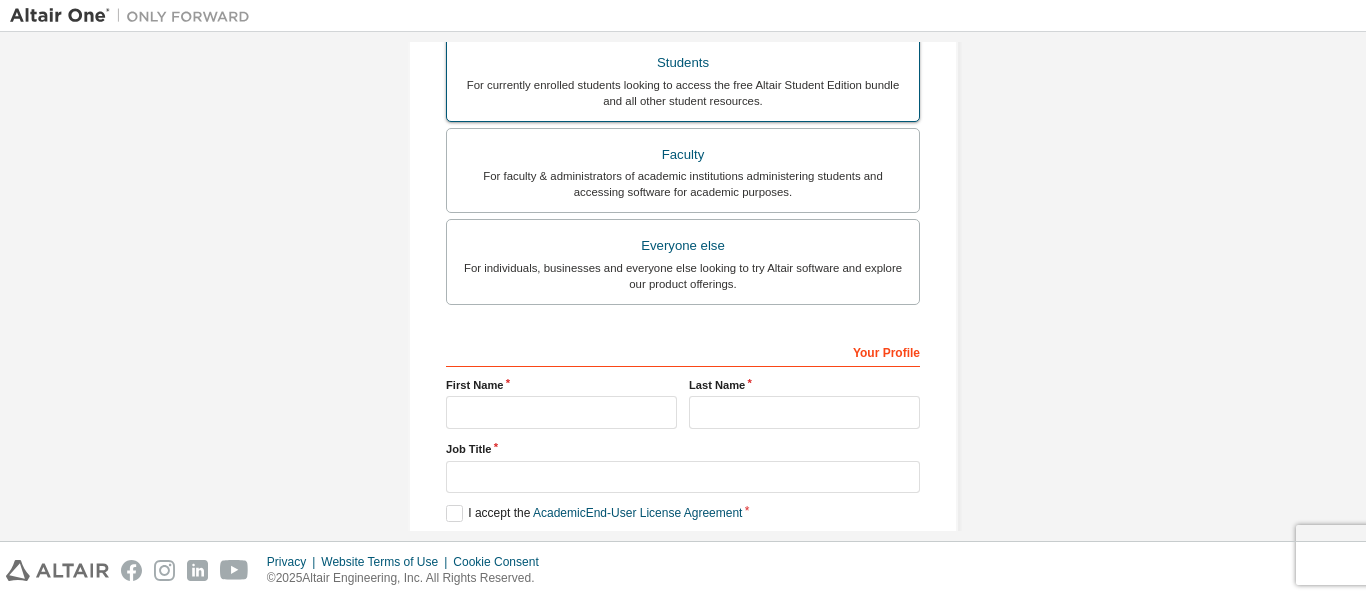 click on "For currently enrolled students looking to access the free Altair Student Edition bundle and all other student resources." at bounding box center (683, 93) 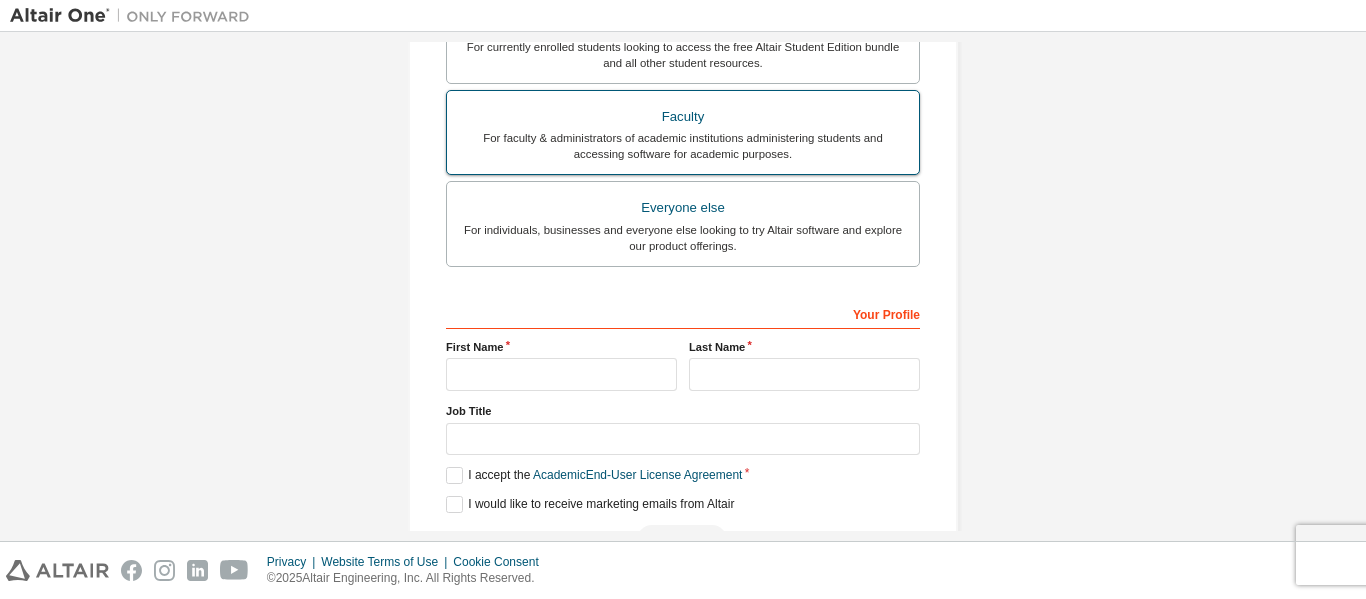 scroll, scrollTop: 570, scrollLeft: 0, axis: vertical 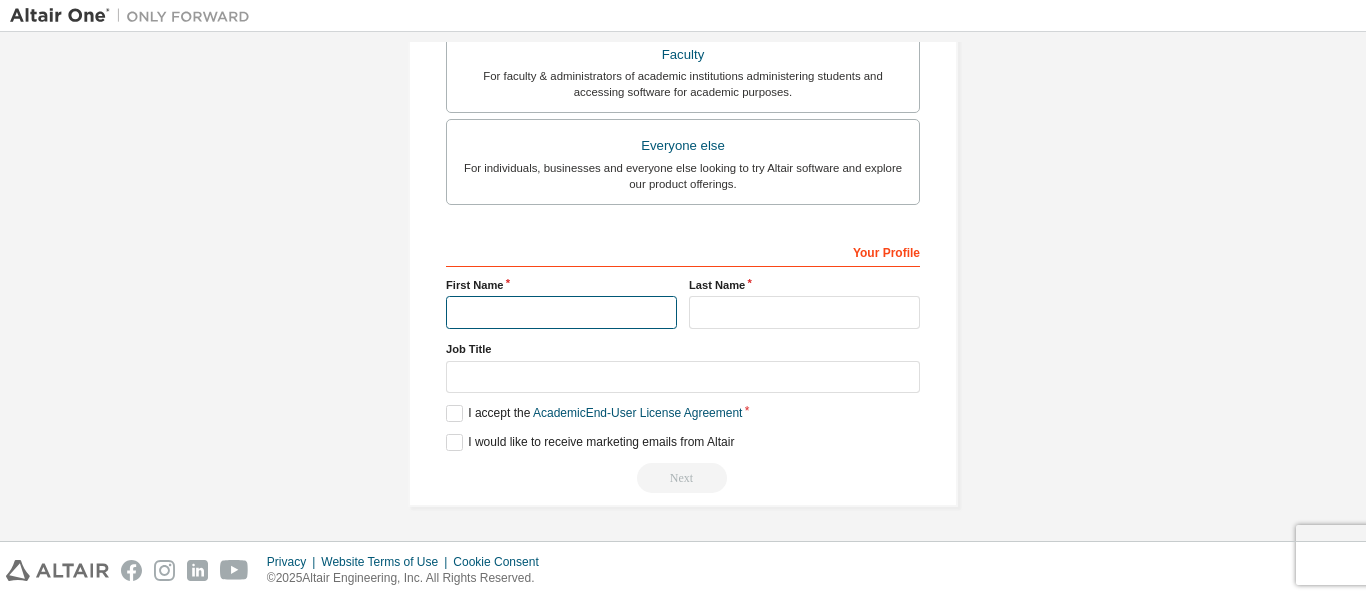 click at bounding box center [561, 312] 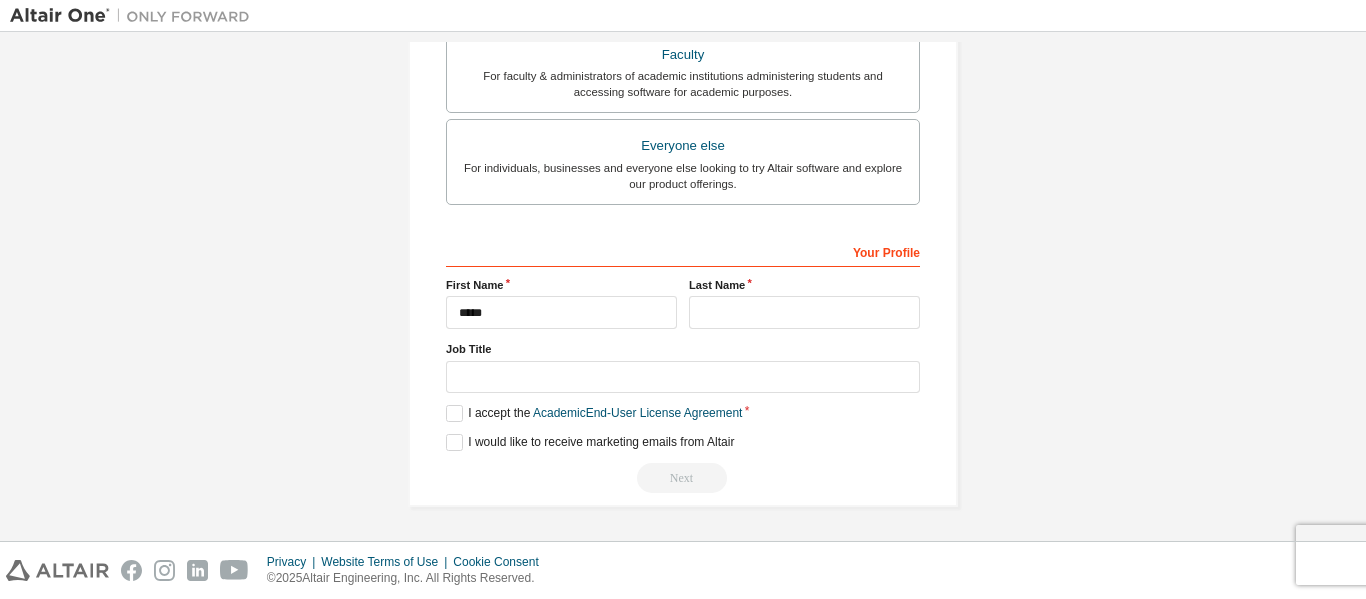 type on "**********" 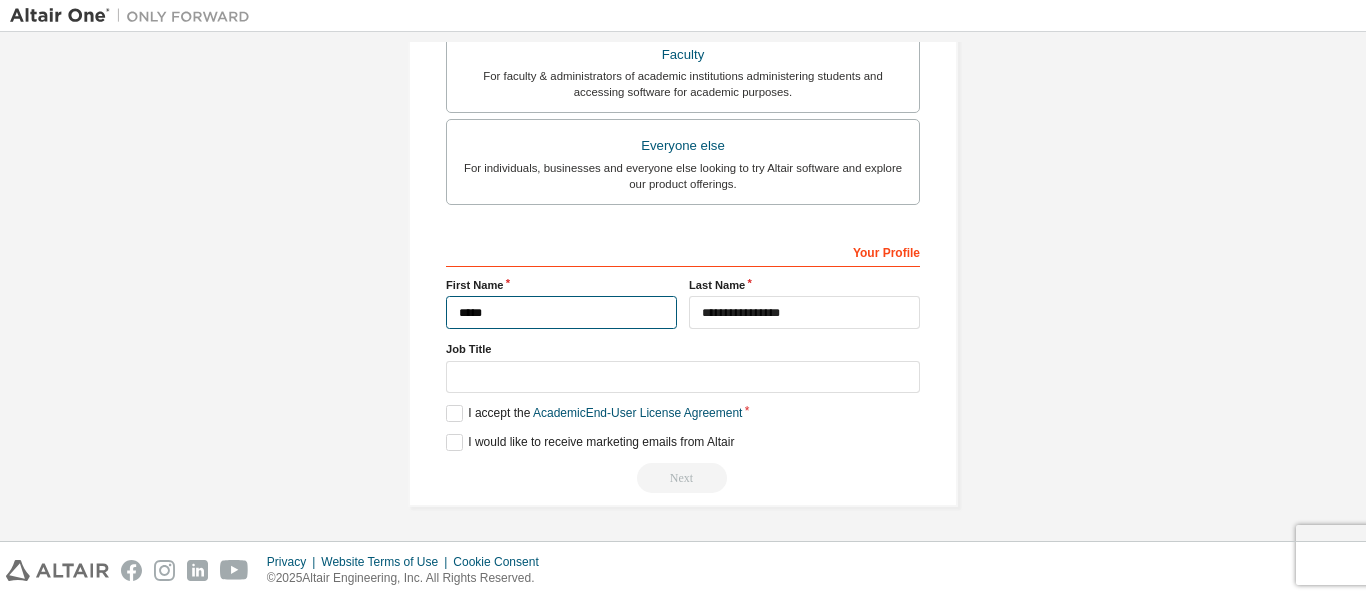 click on "*****" at bounding box center [561, 312] 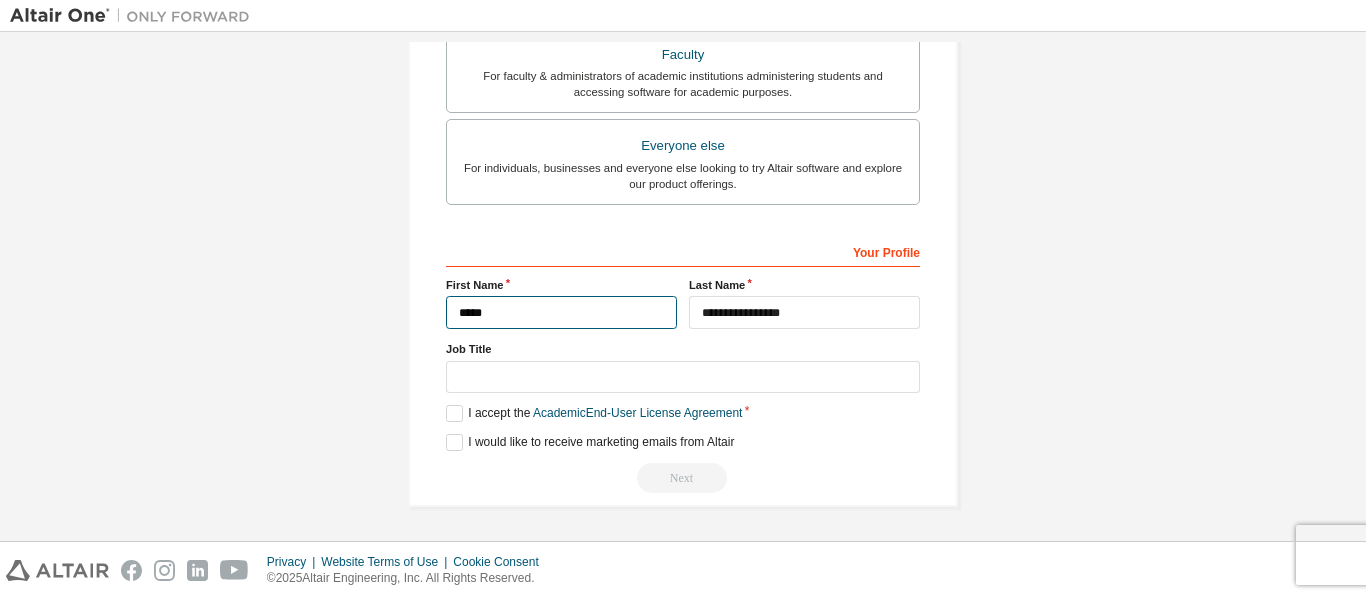 click on "*****" at bounding box center [561, 312] 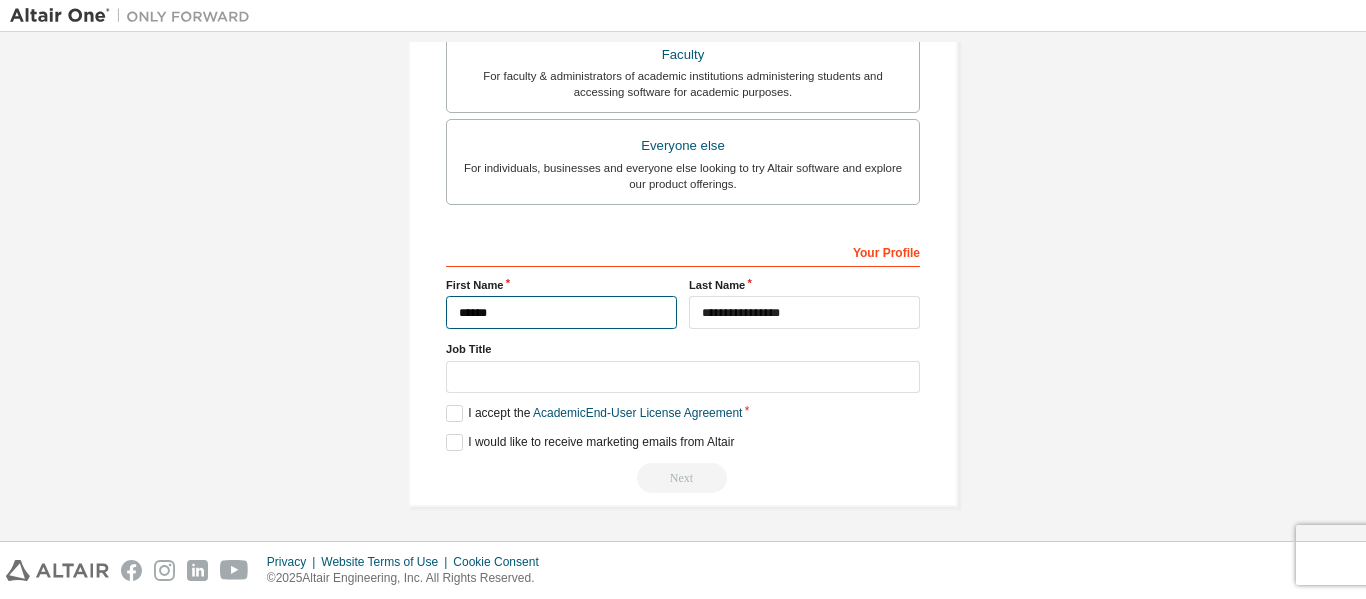 type on "*****" 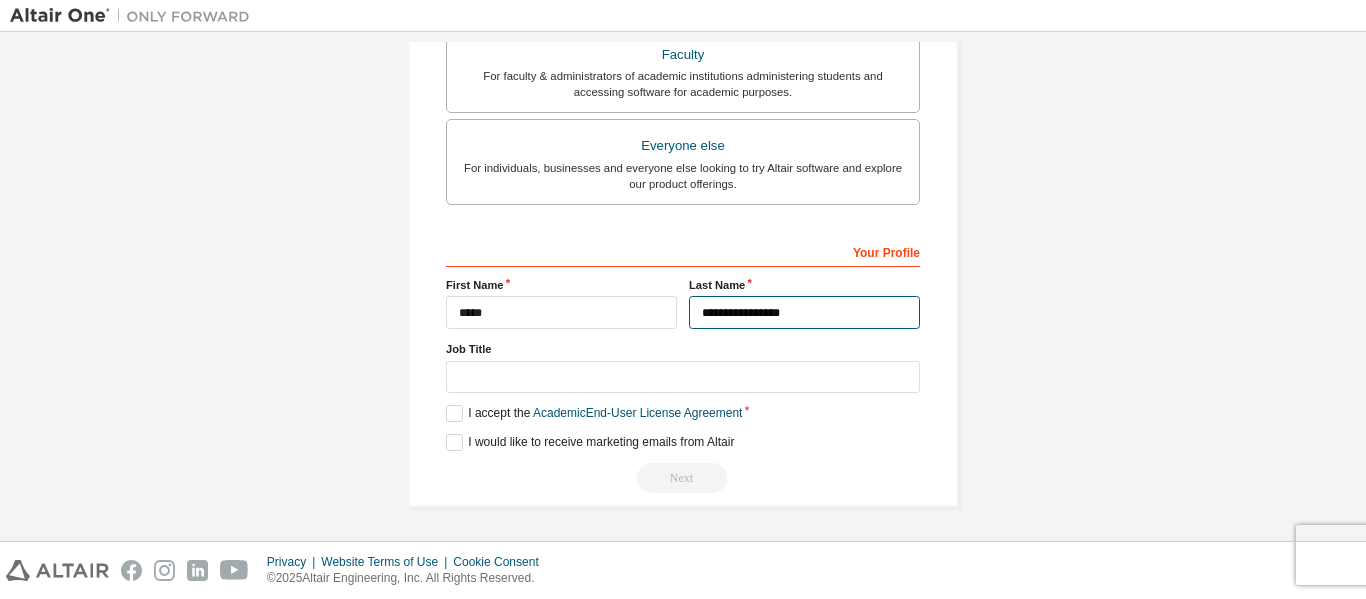 click on "**********" at bounding box center (804, 312) 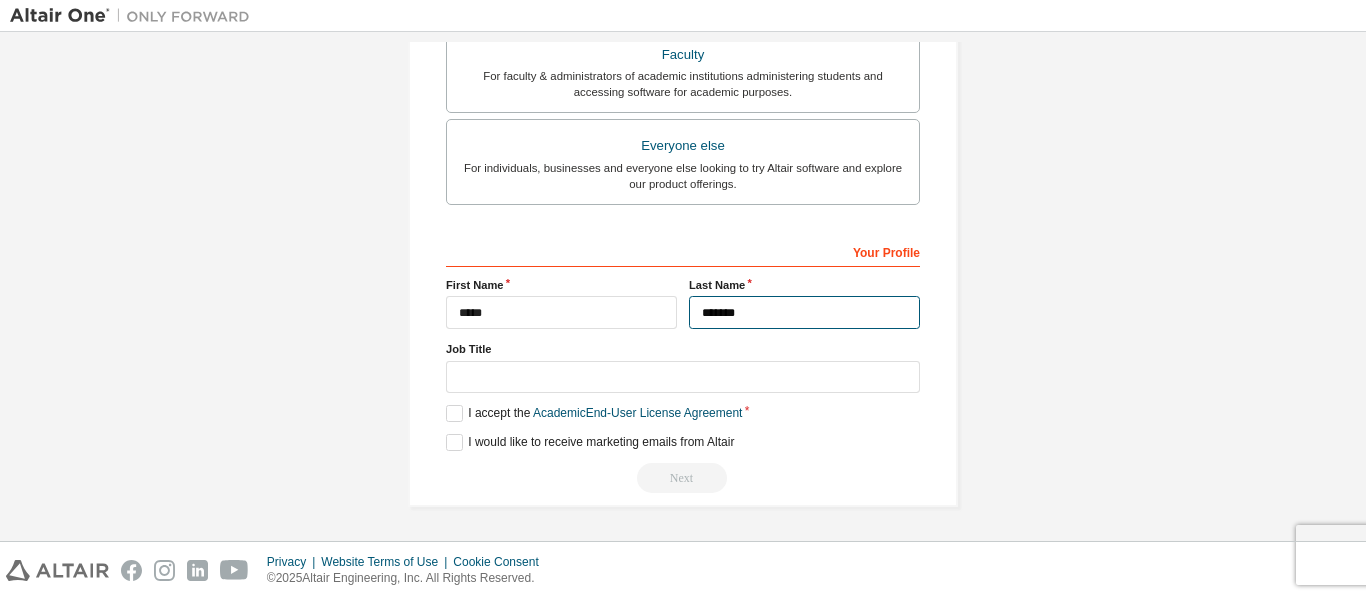 click on "*******" at bounding box center [804, 312] 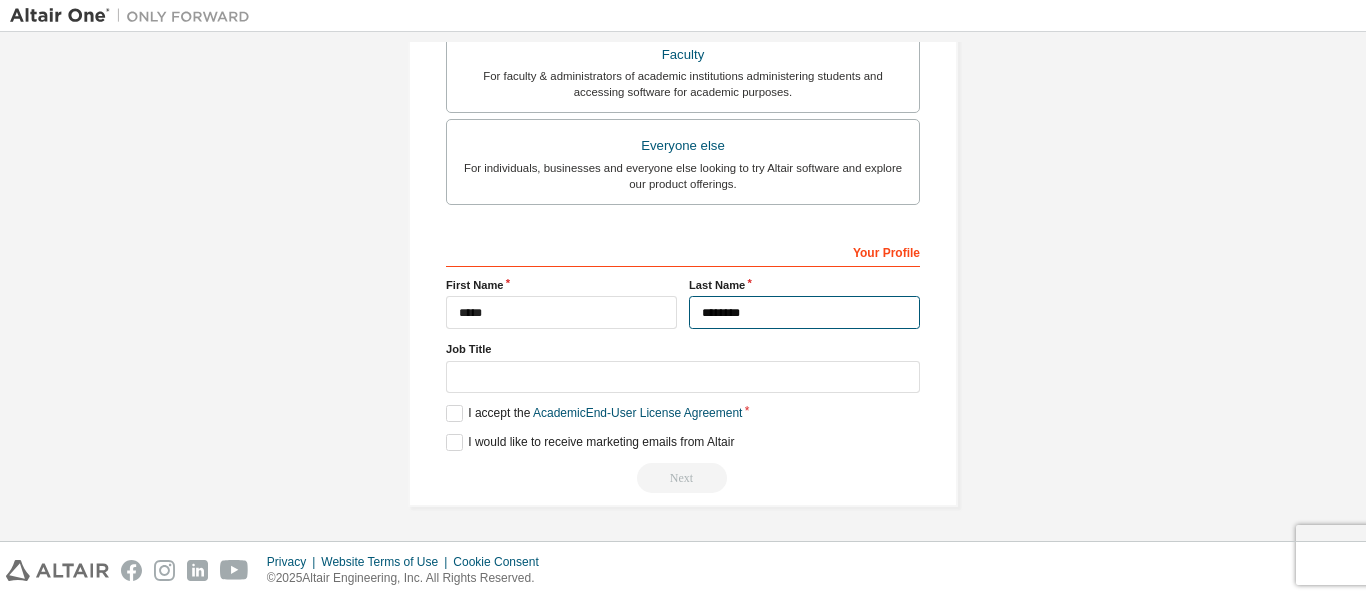 type on "*******" 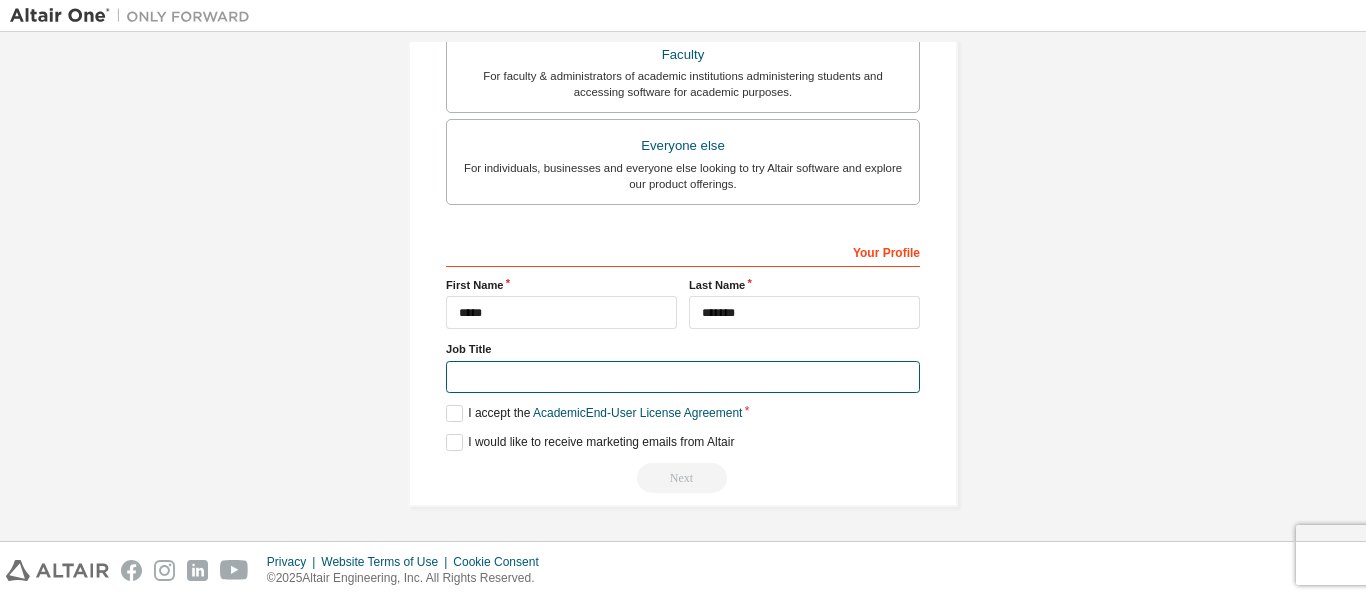 click at bounding box center (683, 377) 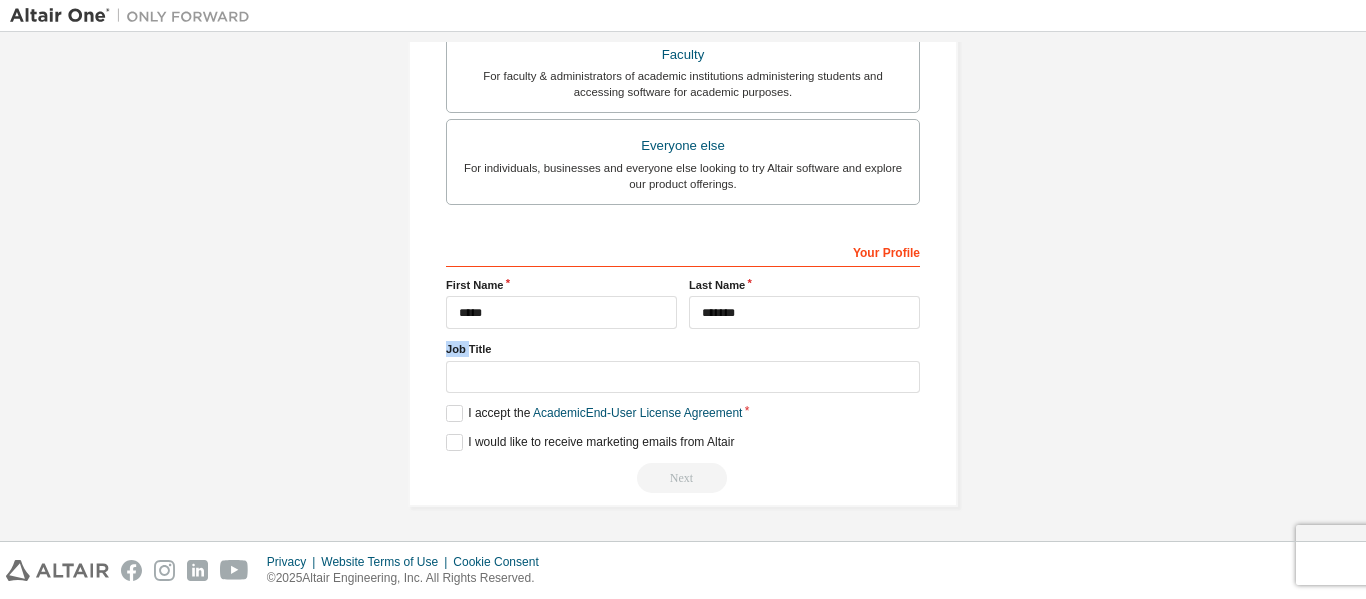 drag, startPoint x: 462, startPoint y: 347, endPoint x: 430, endPoint y: 347, distance: 32 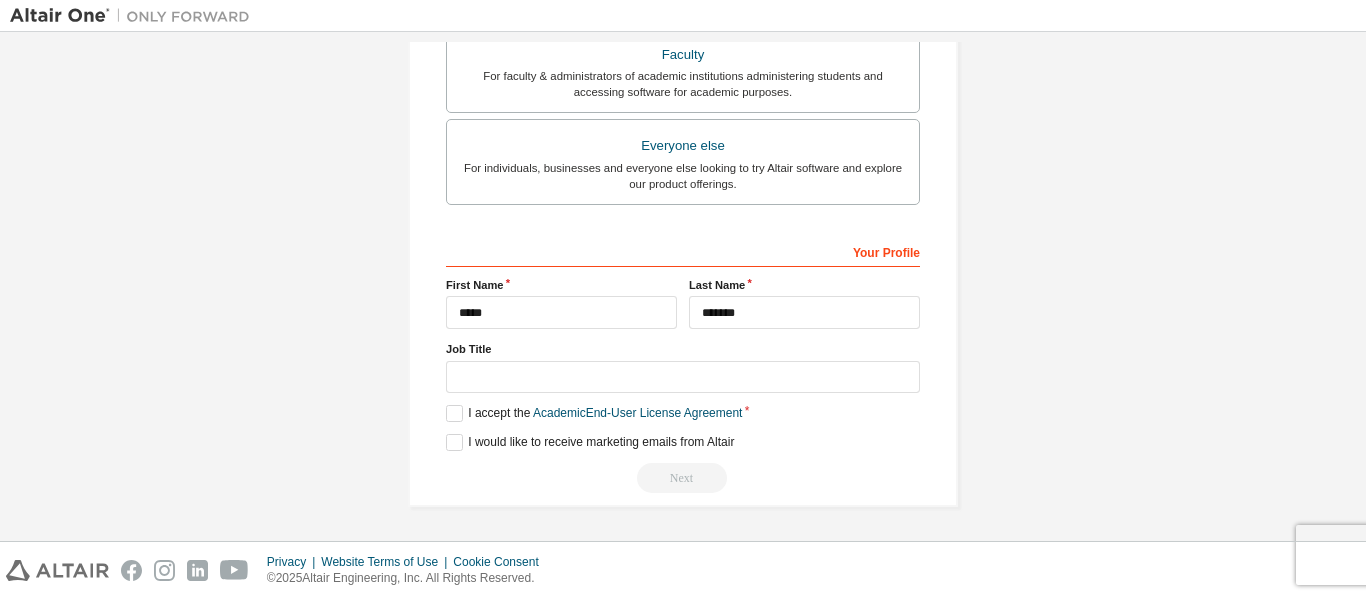 click on "**********" at bounding box center (683, 1) 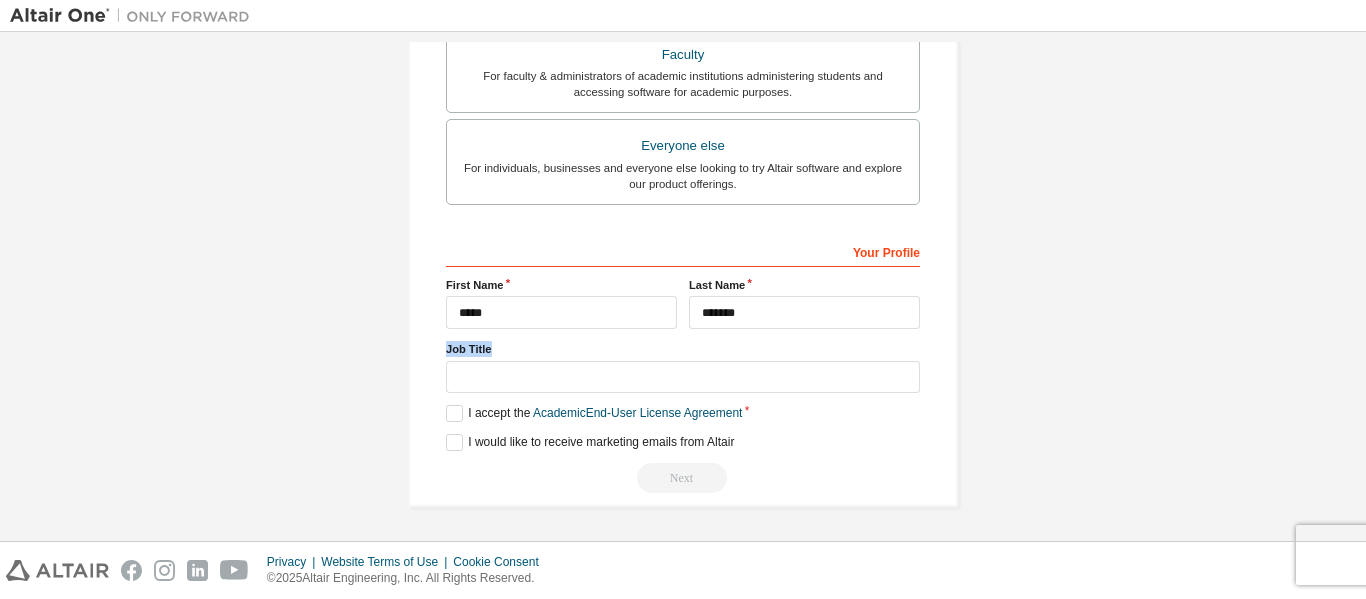drag, startPoint x: 487, startPoint y: 352, endPoint x: 434, endPoint y: 353, distance: 53.009434 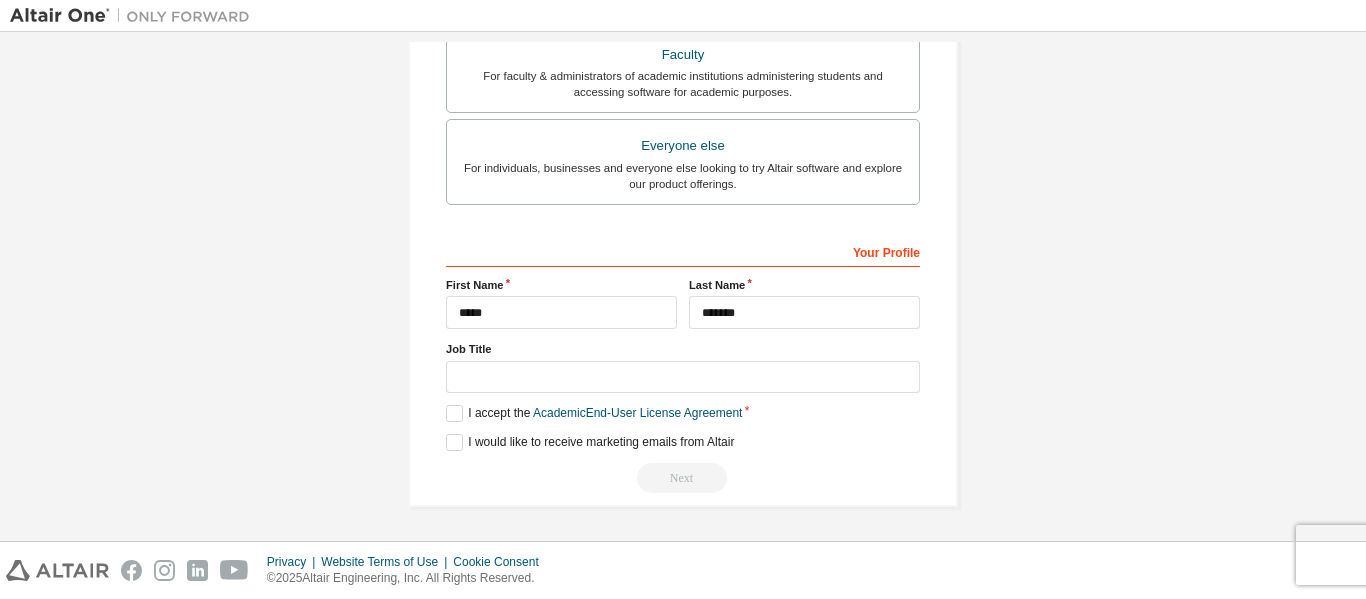 click on "**********" at bounding box center (683, 1) 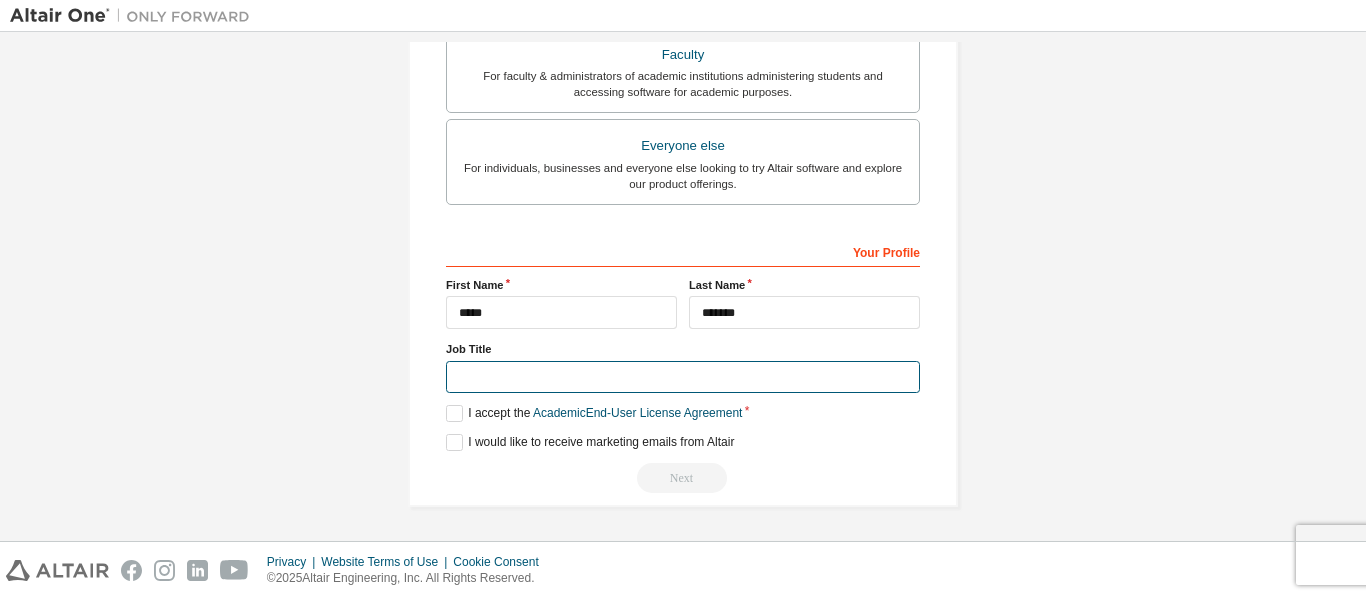 click at bounding box center (683, 377) 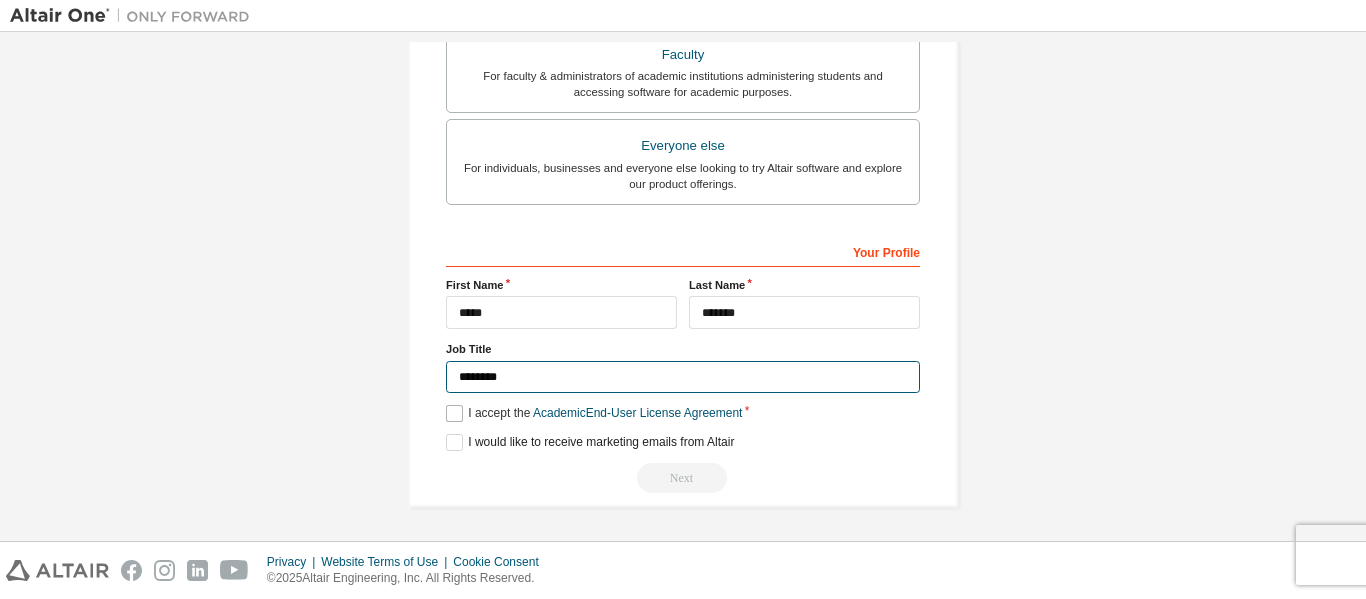 type on "********" 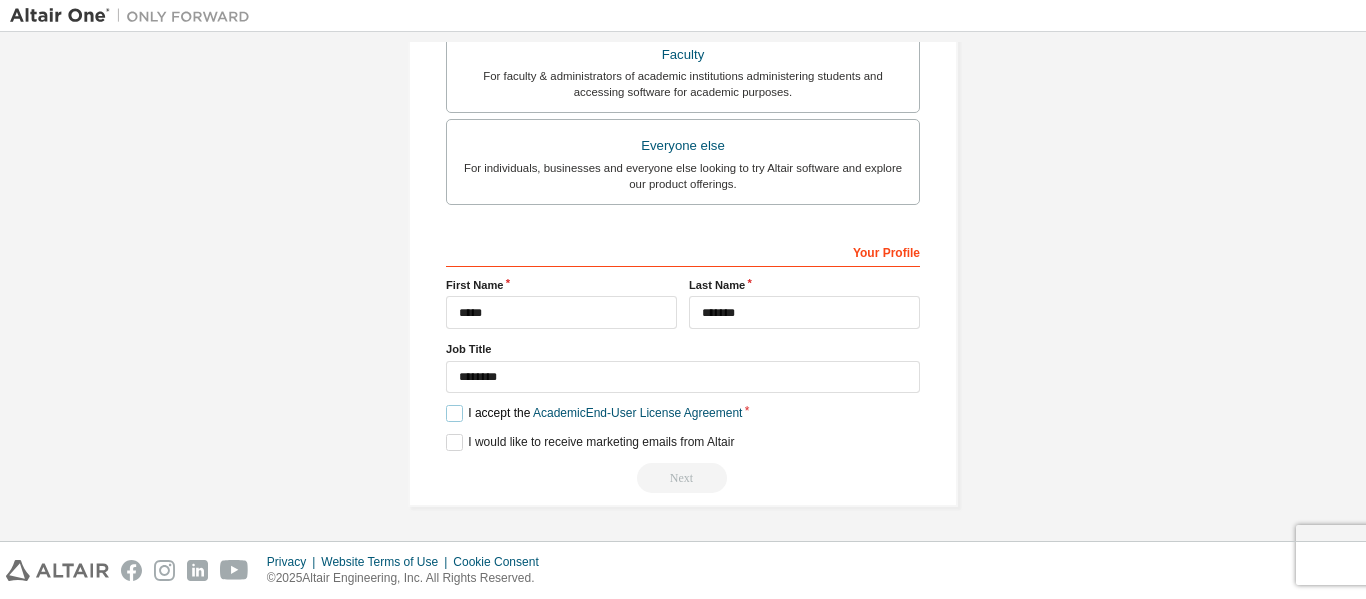 click on "I accept the   Academic   End-User License Agreement" at bounding box center [594, 413] 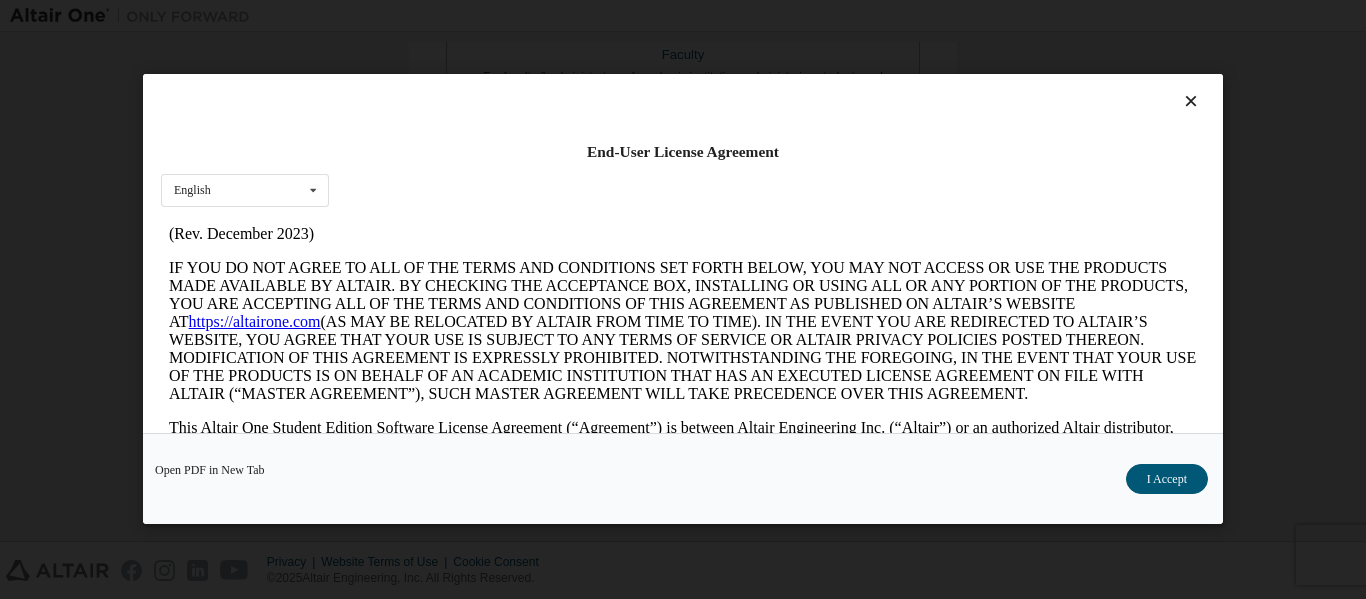 scroll, scrollTop: 36, scrollLeft: 0, axis: vertical 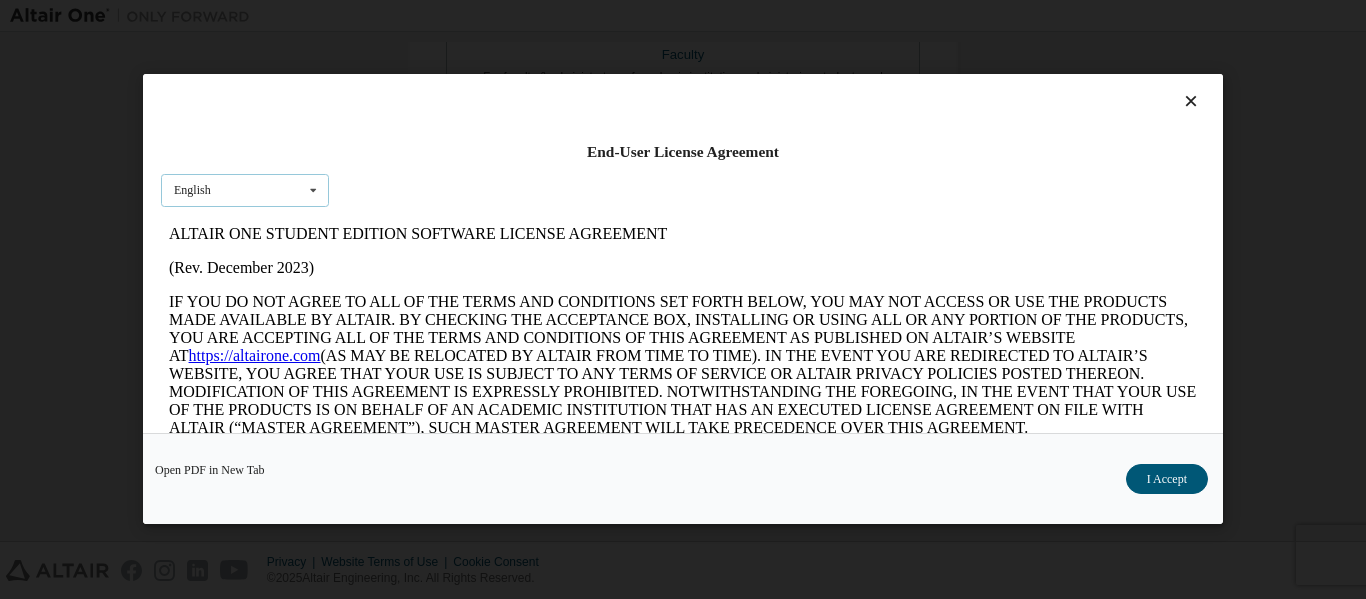 click at bounding box center [313, 190] 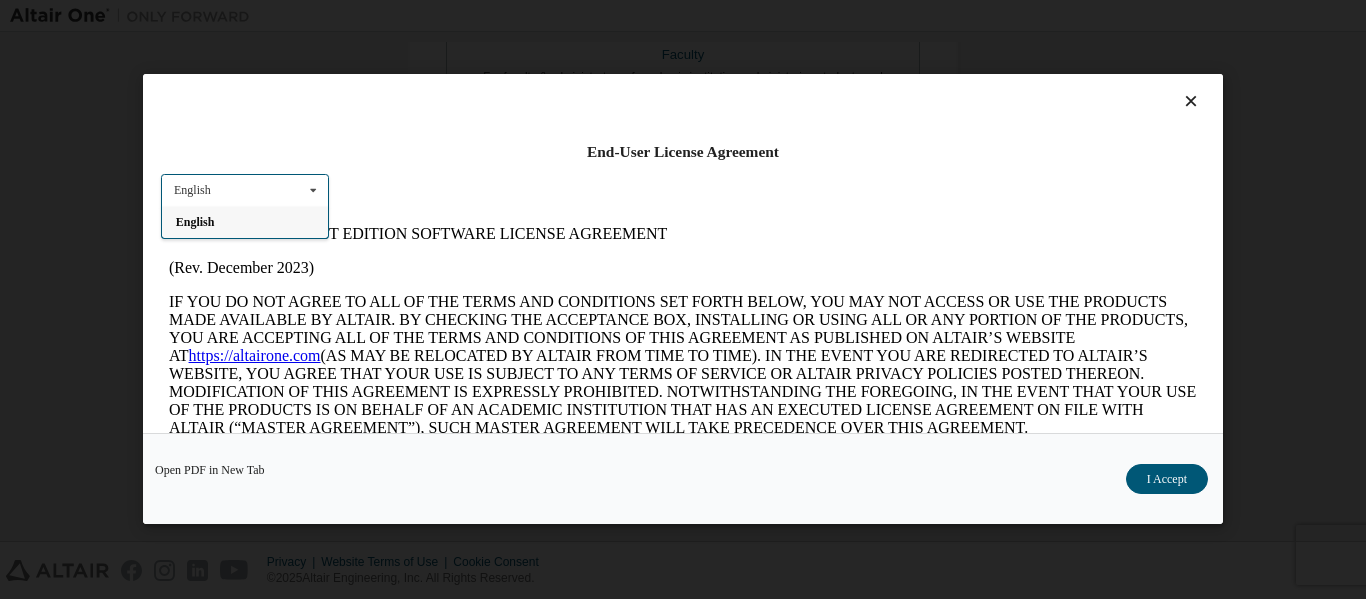 click at bounding box center [313, 190] 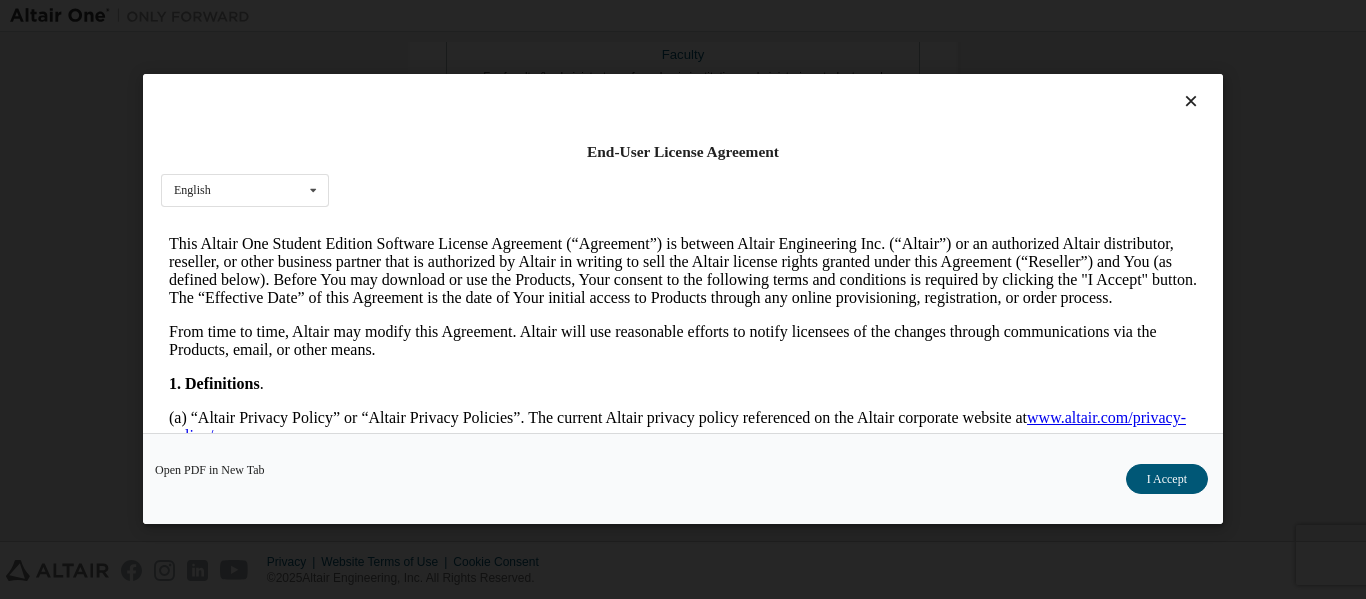 scroll, scrollTop: 300, scrollLeft: 0, axis: vertical 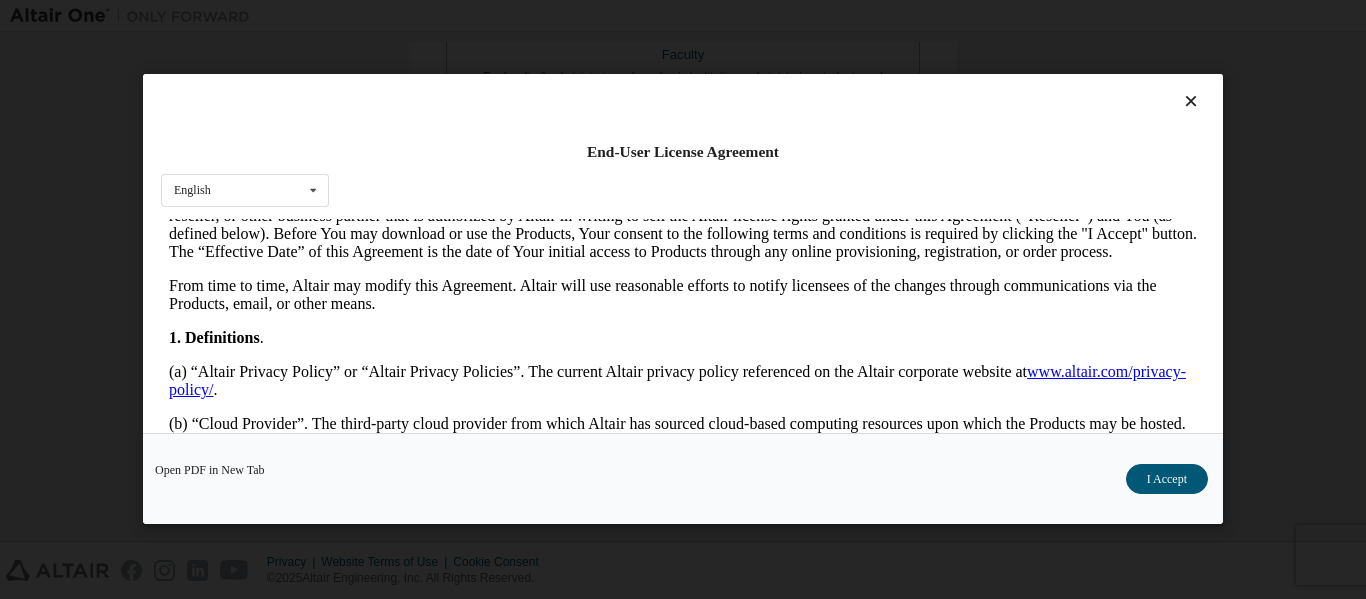 click at bounding box center [1191, 102] 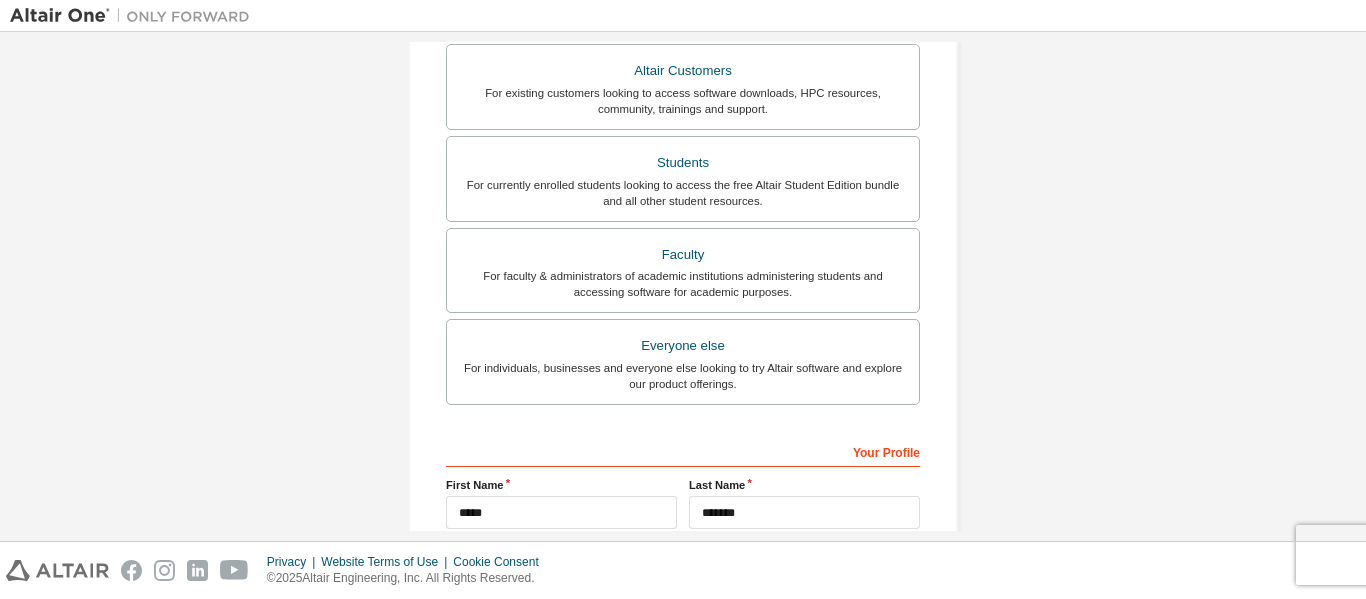 click on "For faculty & administrators of academic institutions administering students and accessing software for academic purposes." at bounding box center [683, 284] 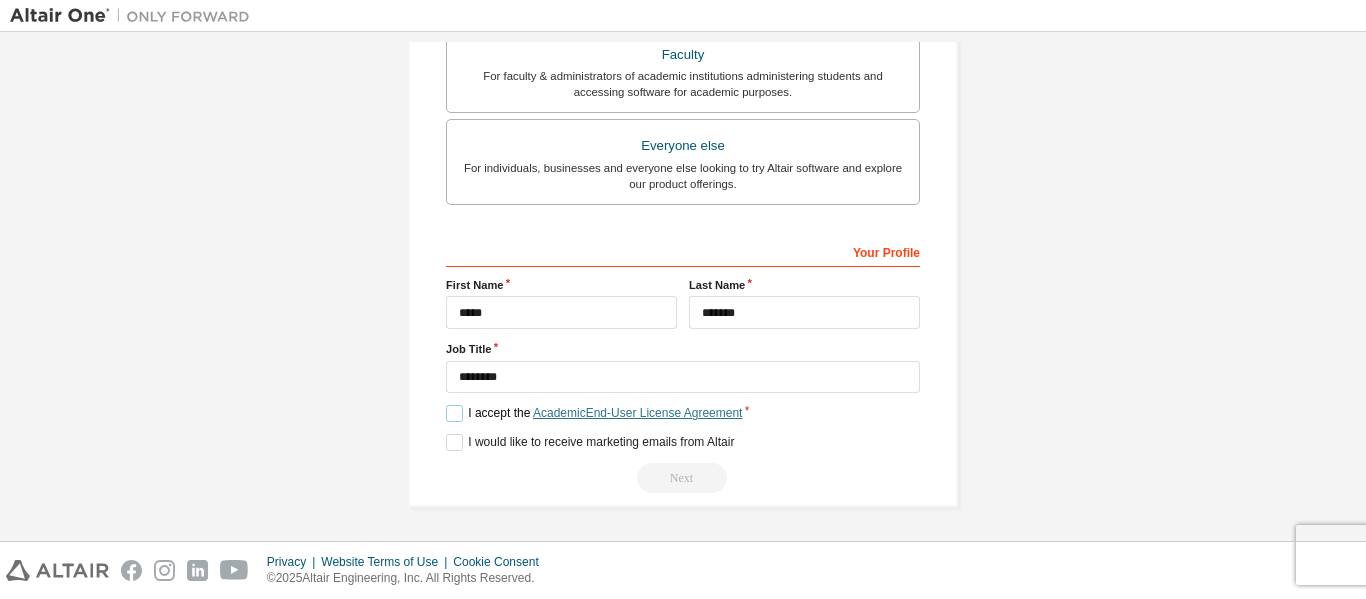 click on "Academic   End-User License Agreement" at bounding box center [637, 413] 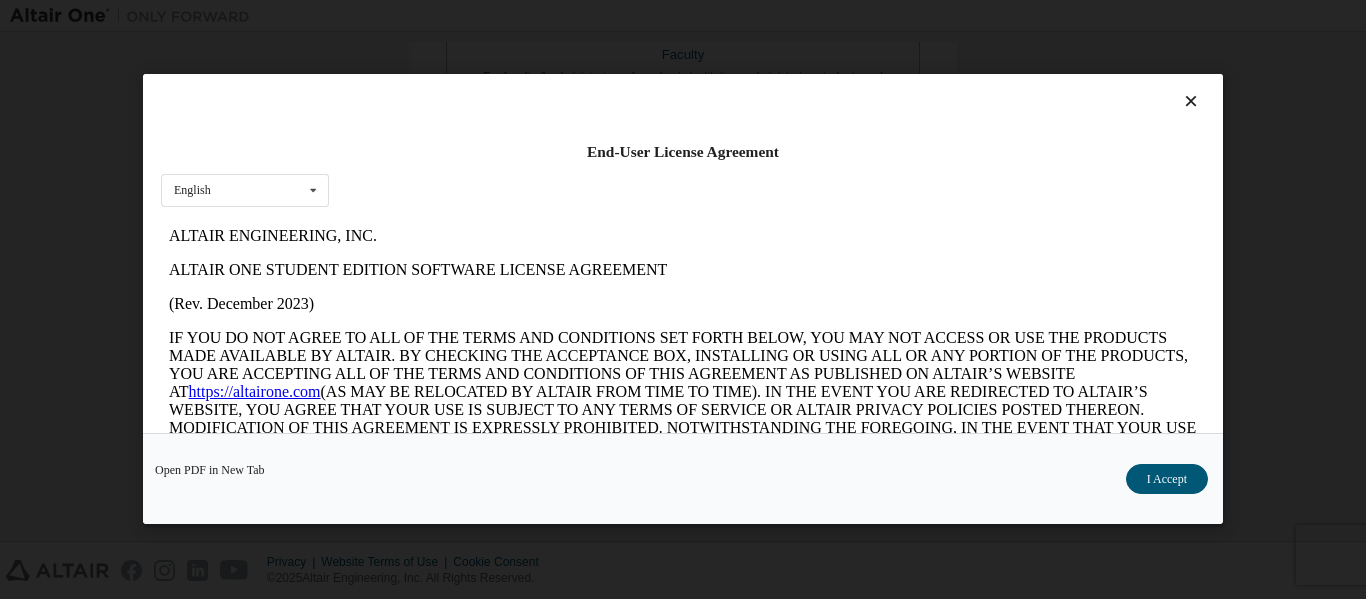 scroll, scrollTop: 0, scrollLeft: 0, axis: both 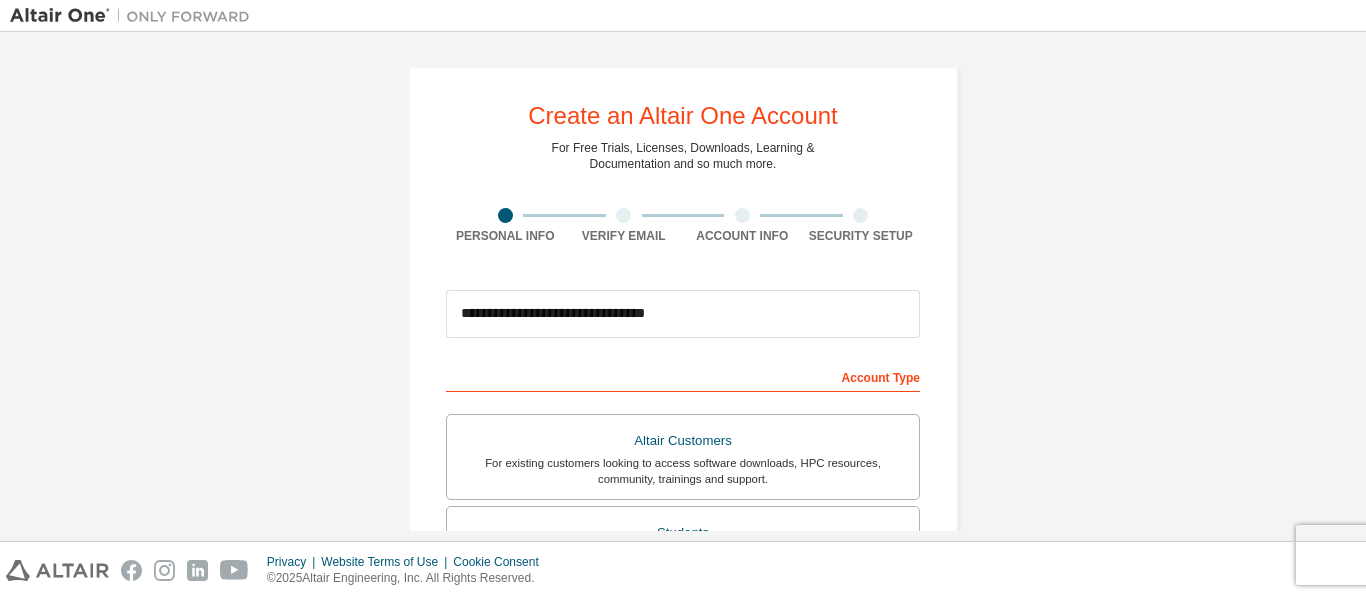 click at bounding box center (624, 215) 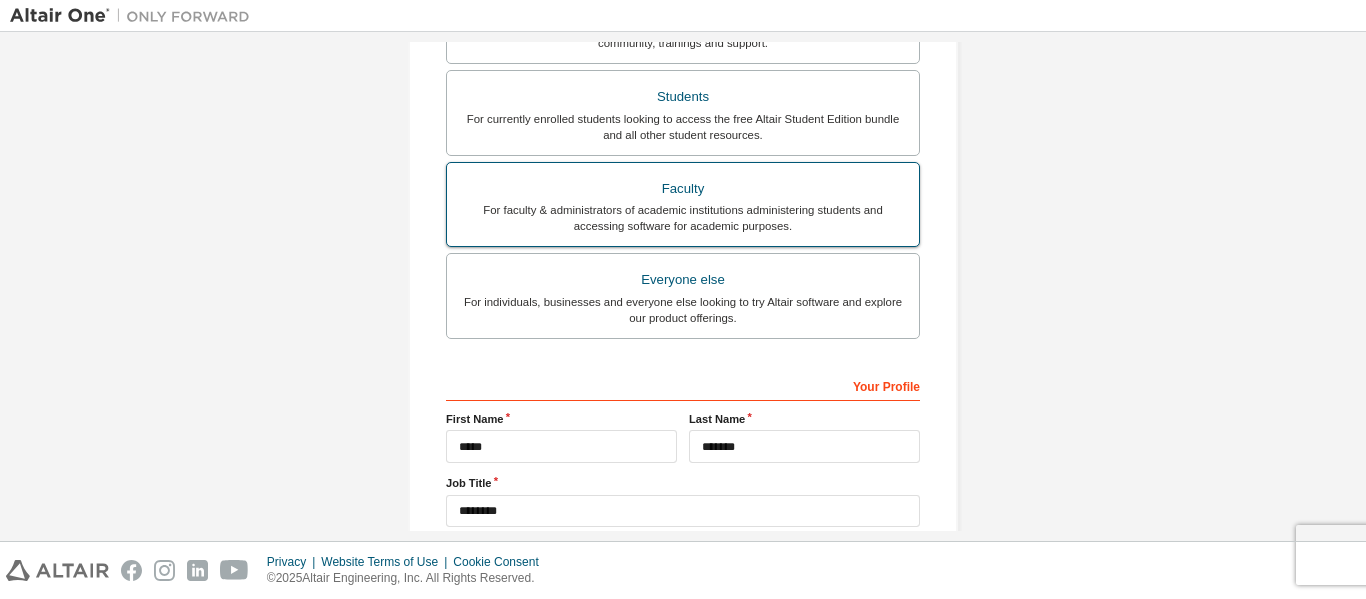 scroll, scrollTop: 570, scrollLeft: 0, axis: vertical 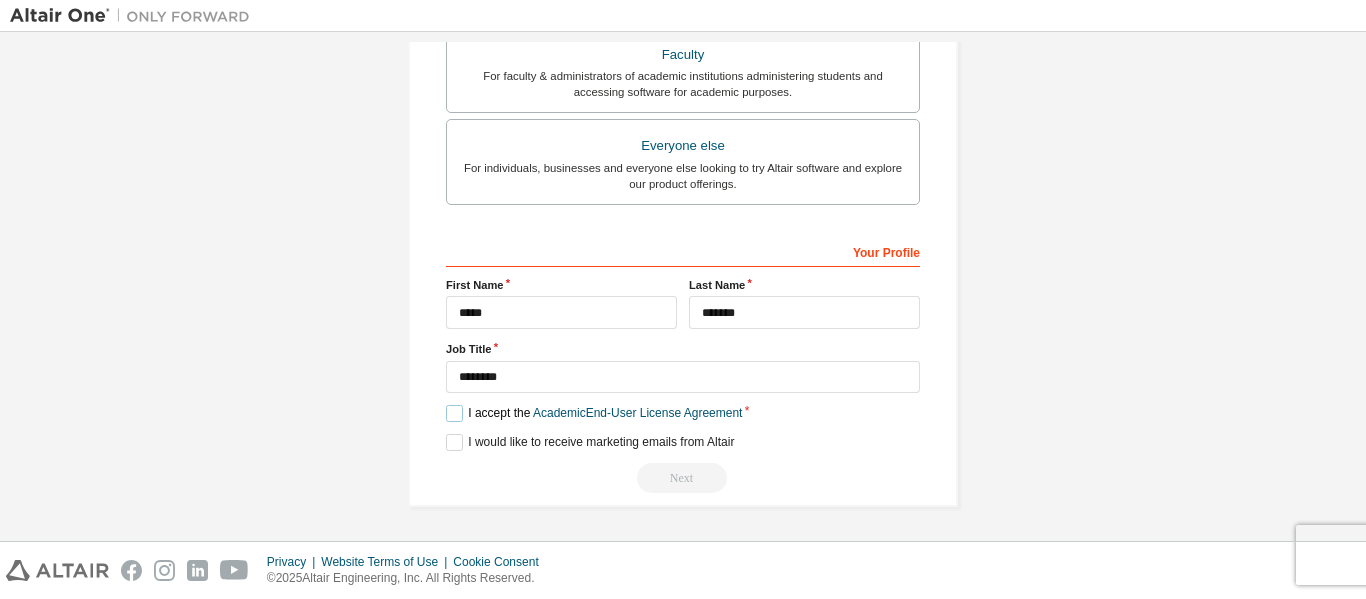 click on "I accept the   Academic   End-User License Agreement" at bounding box center (594, 413) 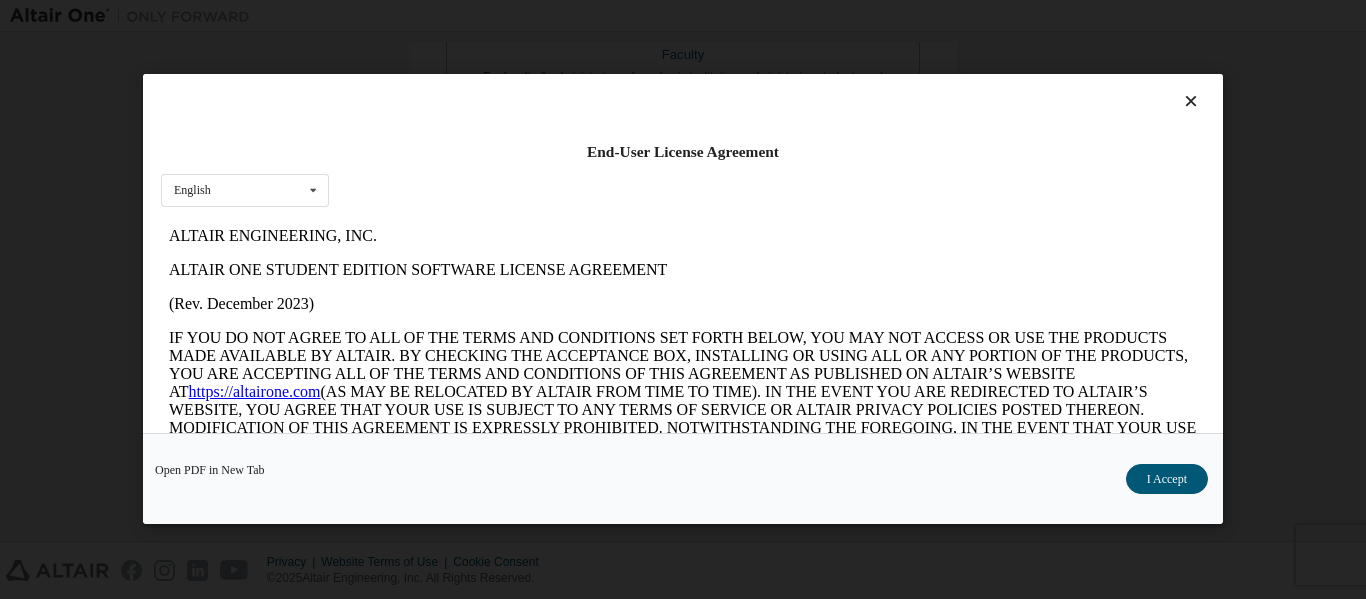 scroll, scrollTop: 0, scrollLeft: 0, axis: both 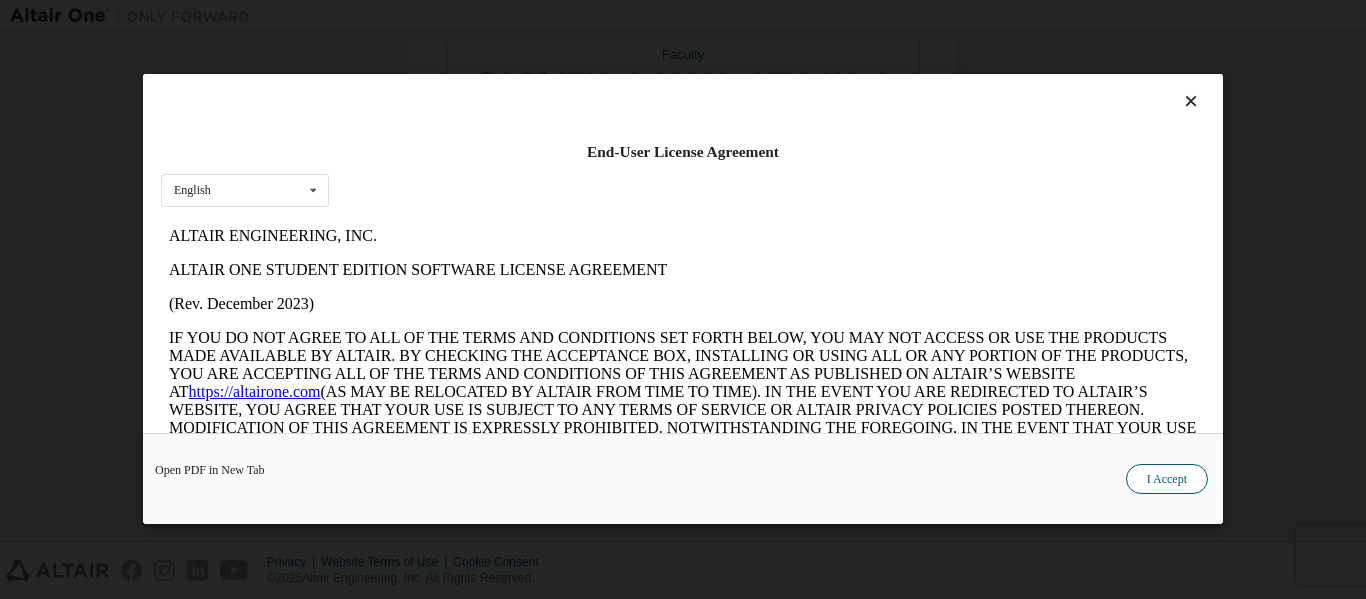 click on "I Accept" at bounding box center (1167, 480) 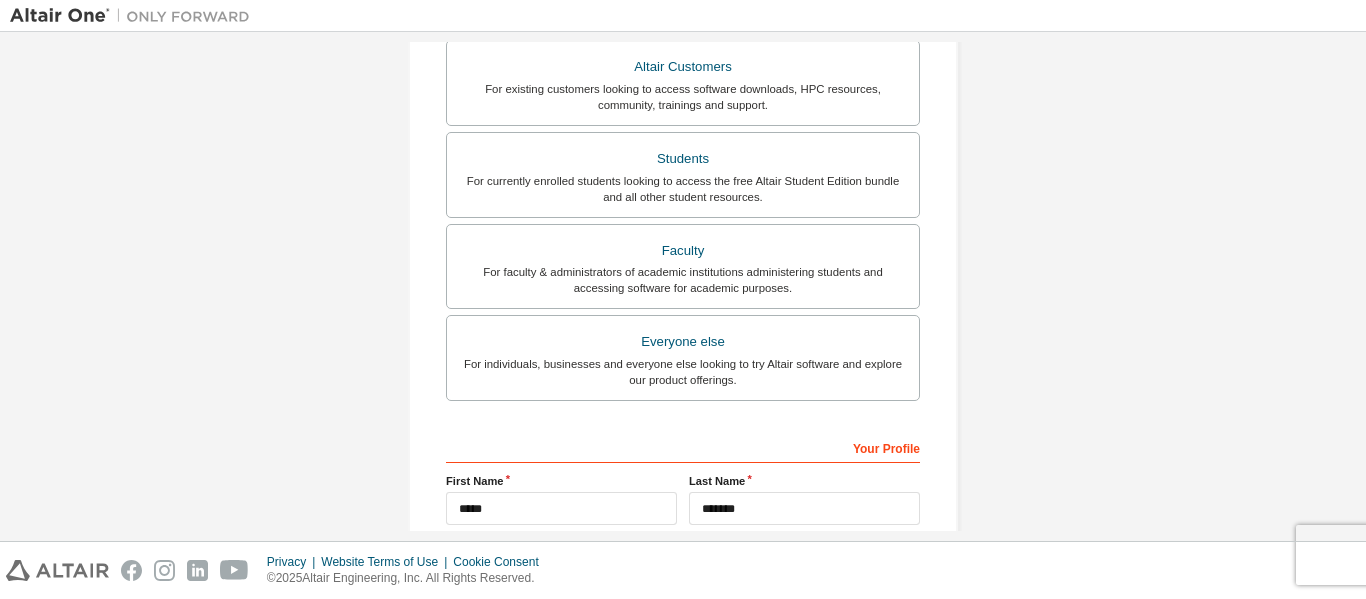 scroll, scrollTop: 370, scrollLeft: 0, axis: vertical 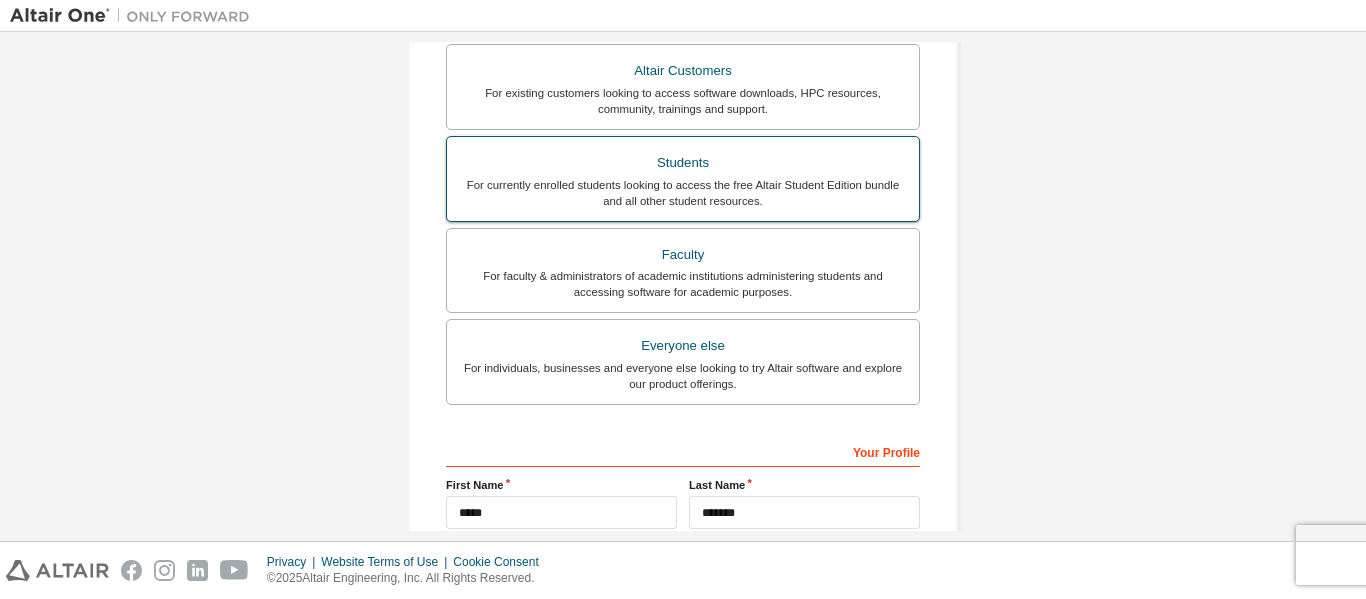 click on "For currently enrolled students looking to access the free Altair Student Edition bundle and all other student resources." at bounding box center [683, 193] 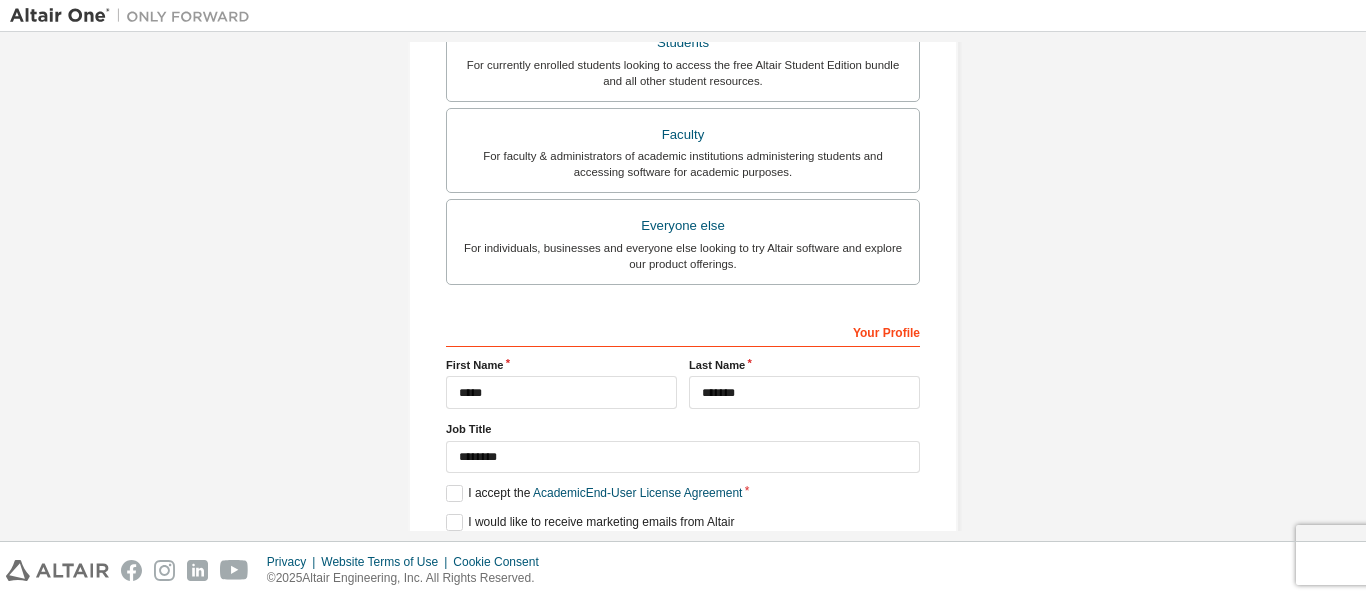 scroll, scrollTop: 570, scrollLeft: 0, axis: vertical 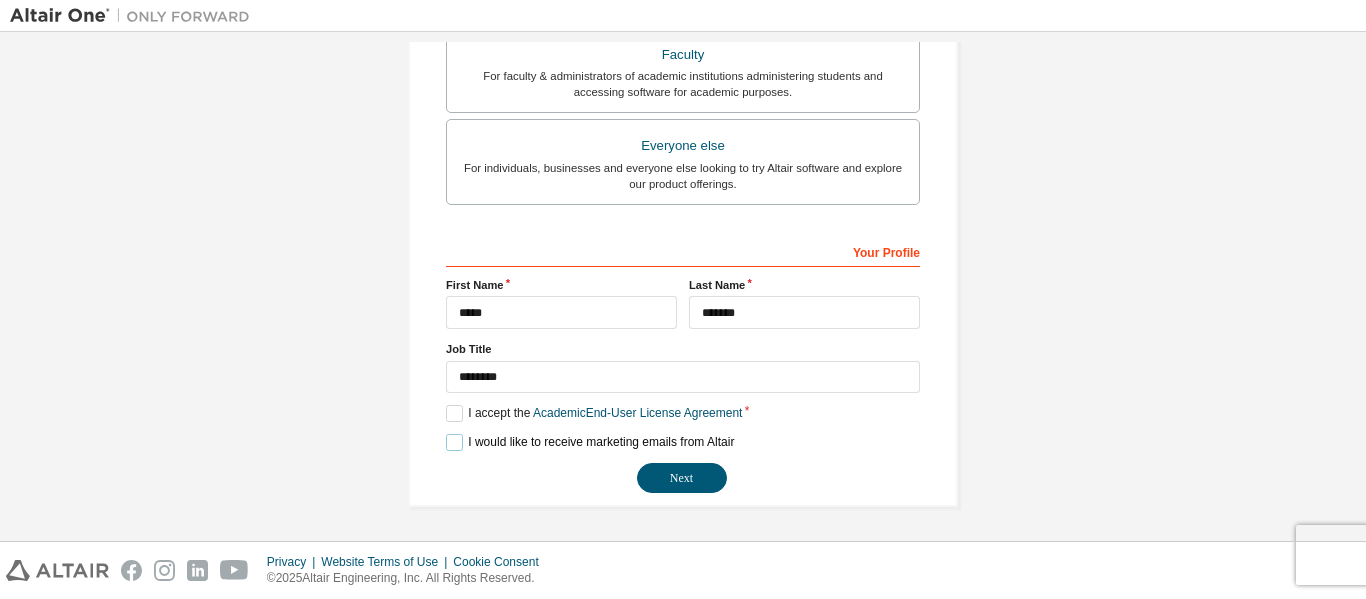 click on "I would like to receive marketing emails from Altair" at bounding box center [590, 442] 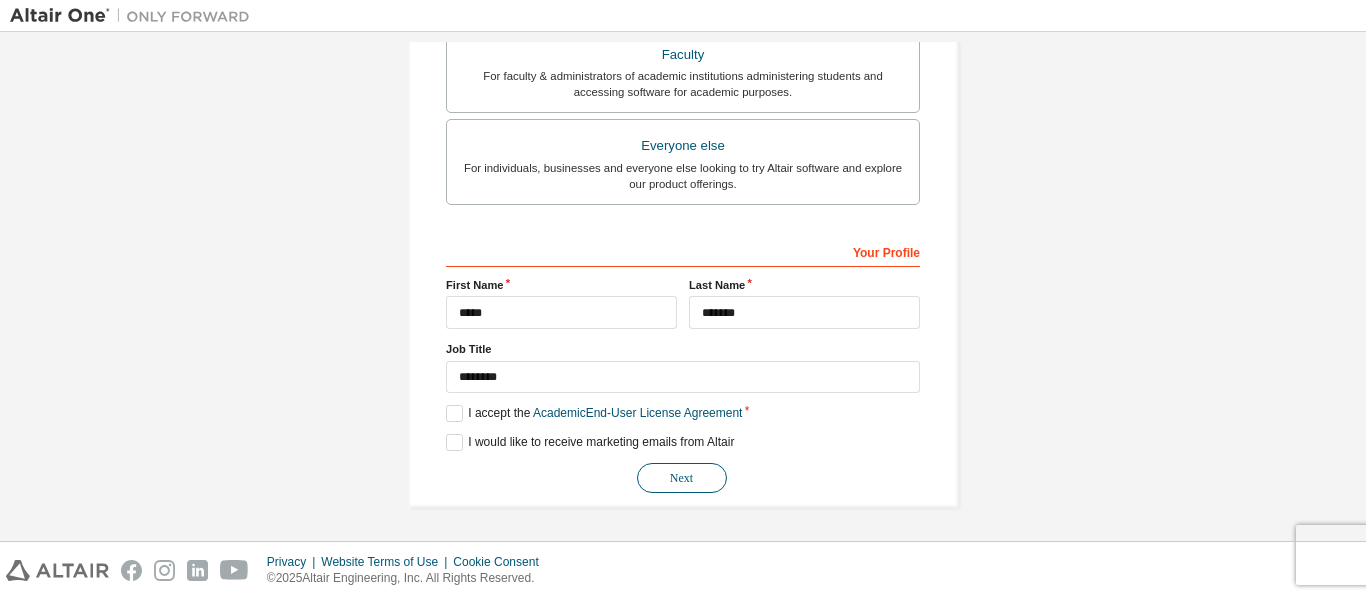 click on "Next" at bounding box center [682, 478] 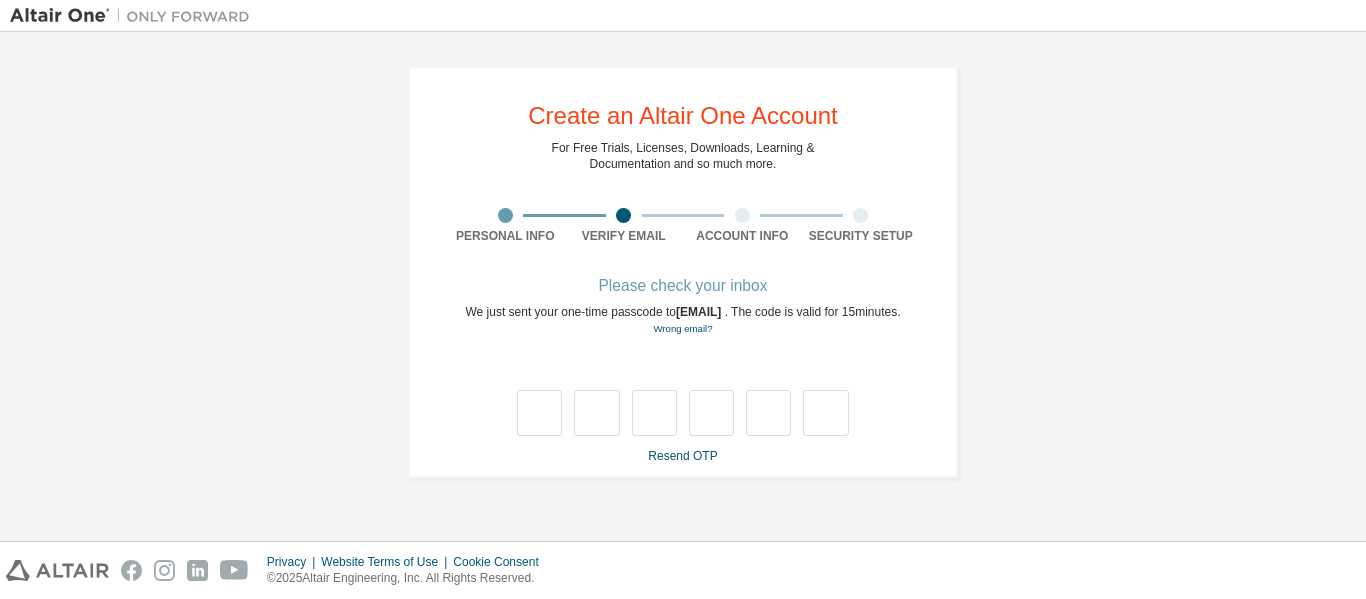 scroll, scrollTop: 0, scrollLeft: 0, axis: both 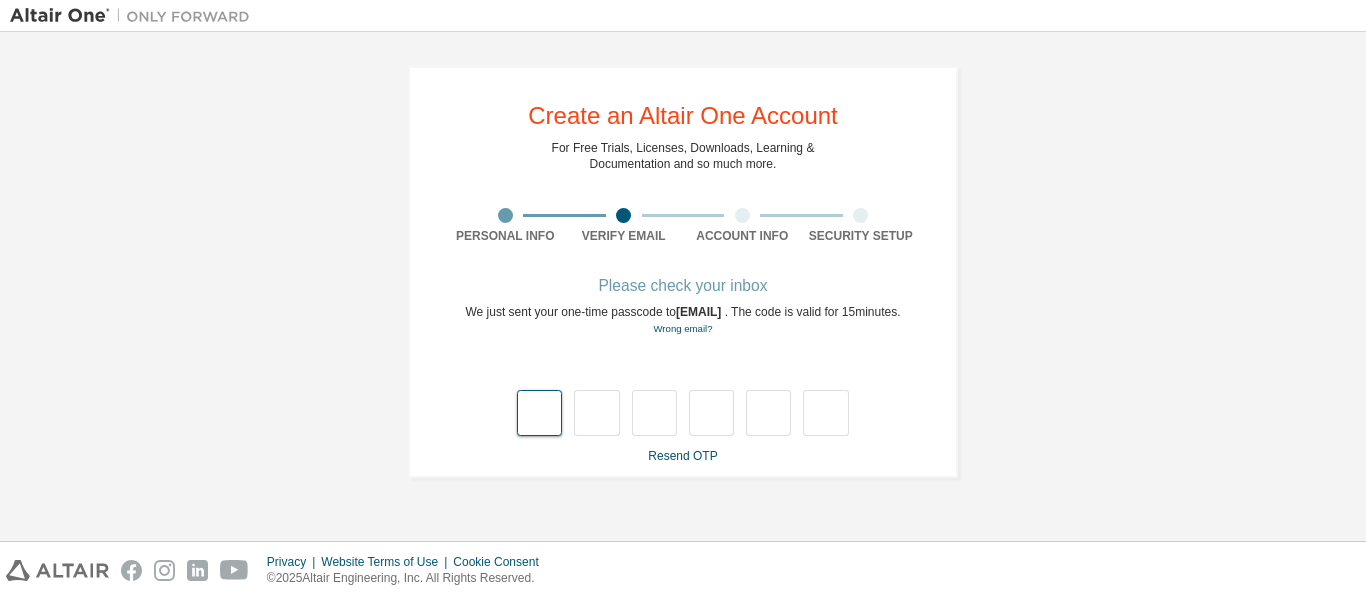 type on "*" 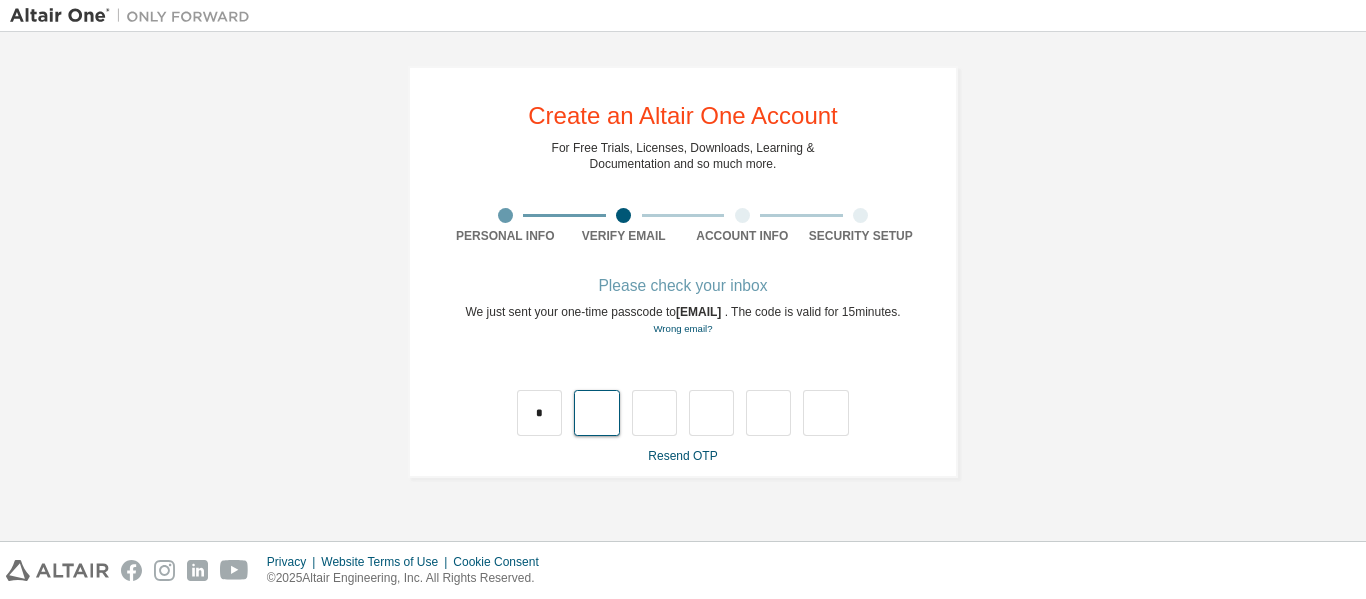 type on "*" 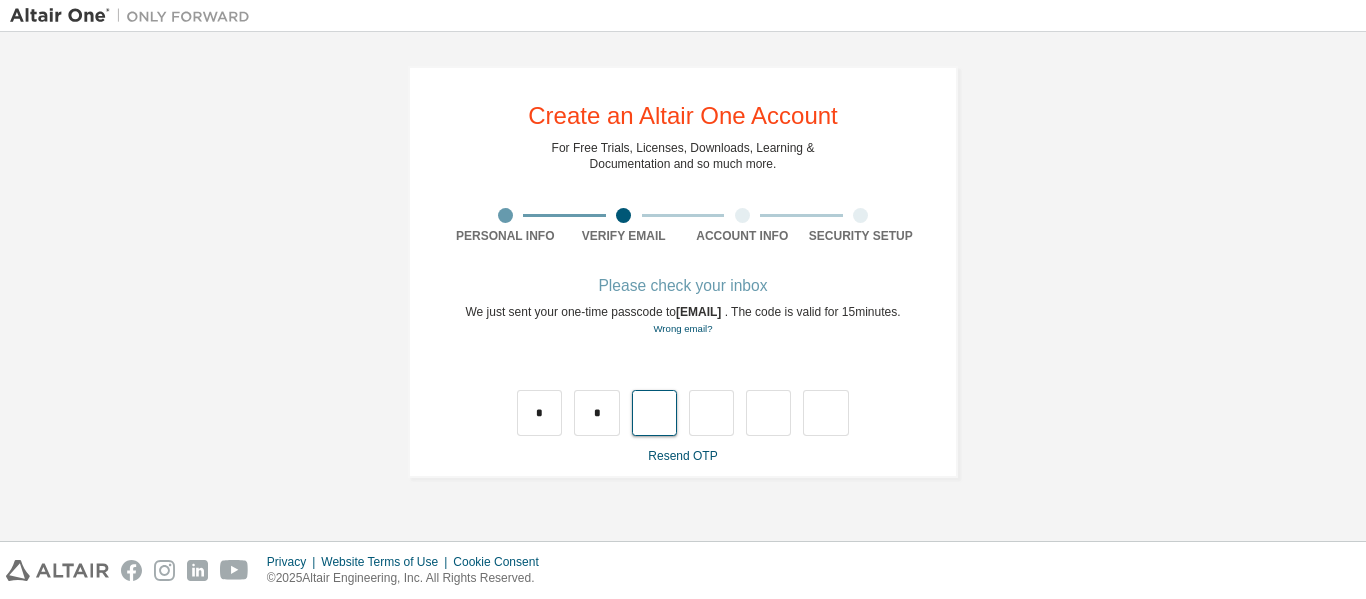 type on "*" 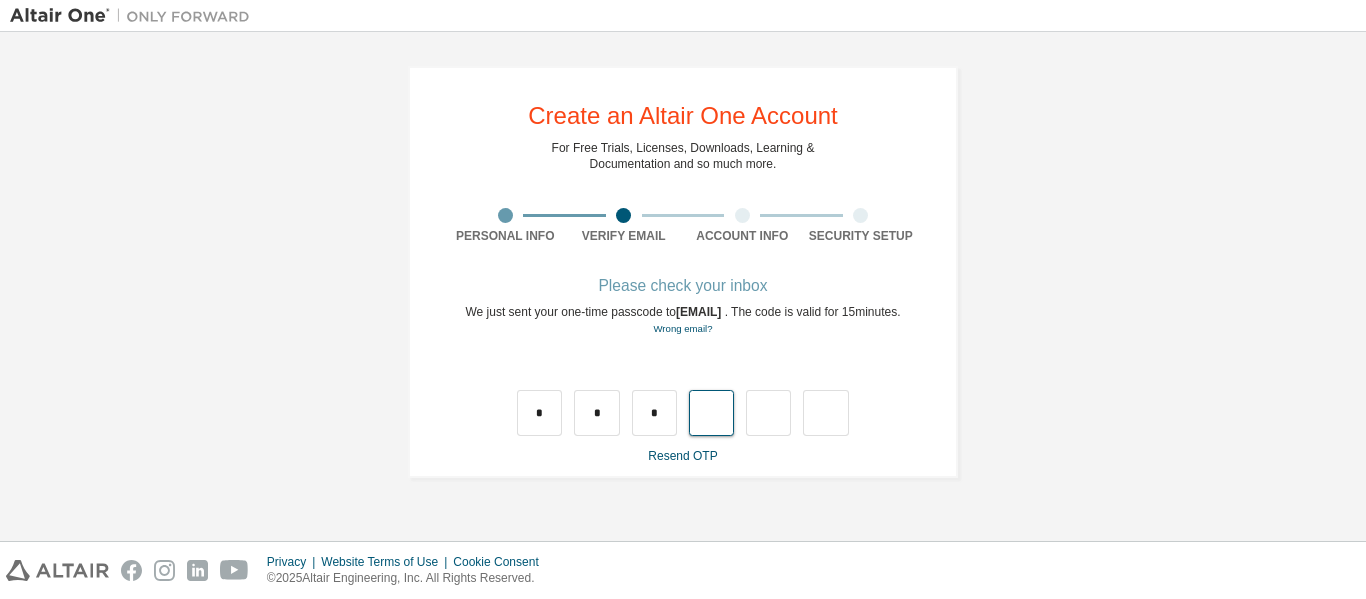 type on "*" 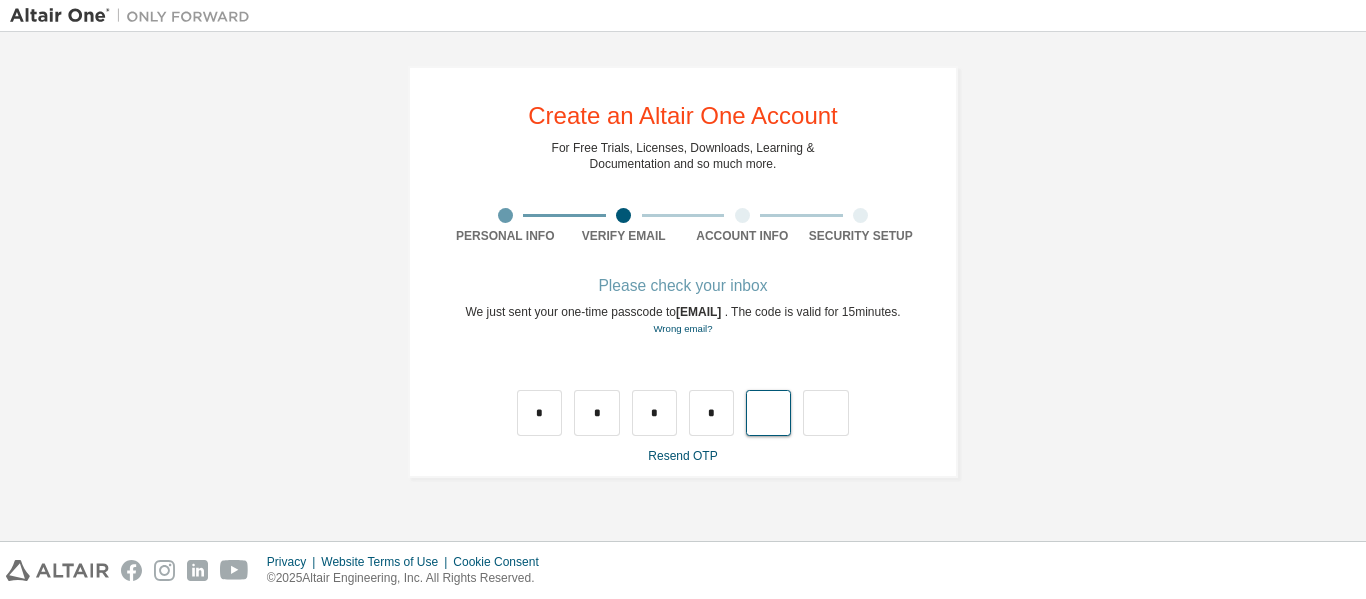 type on "*" 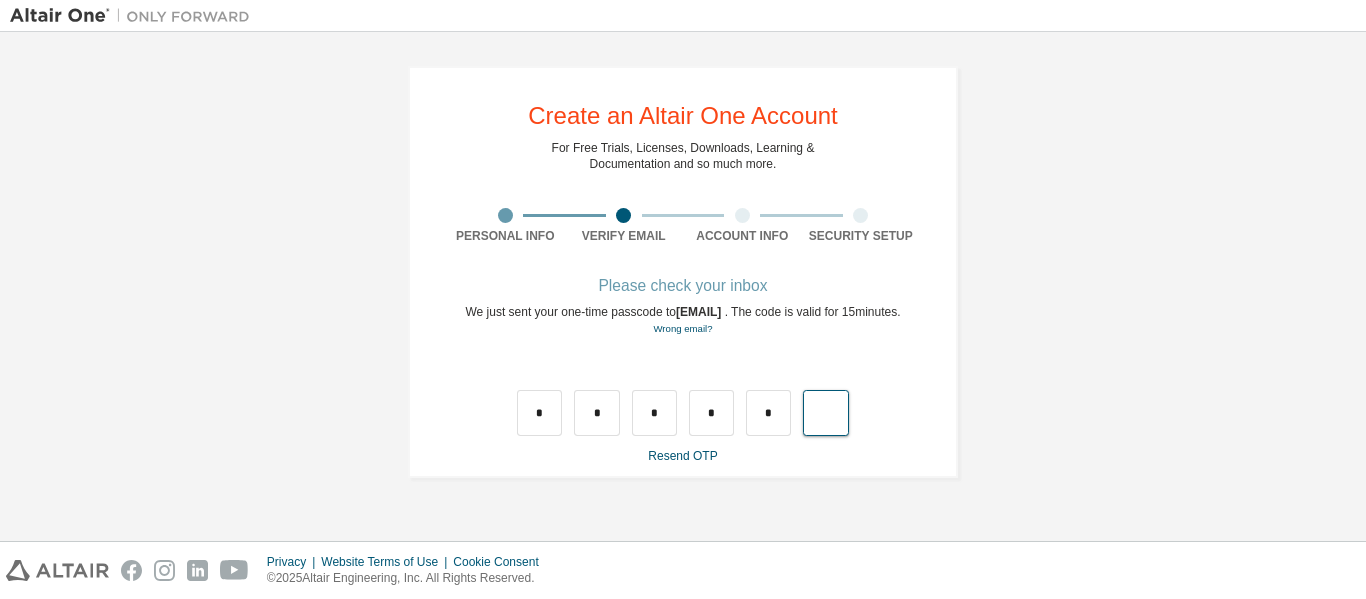 type on "*" 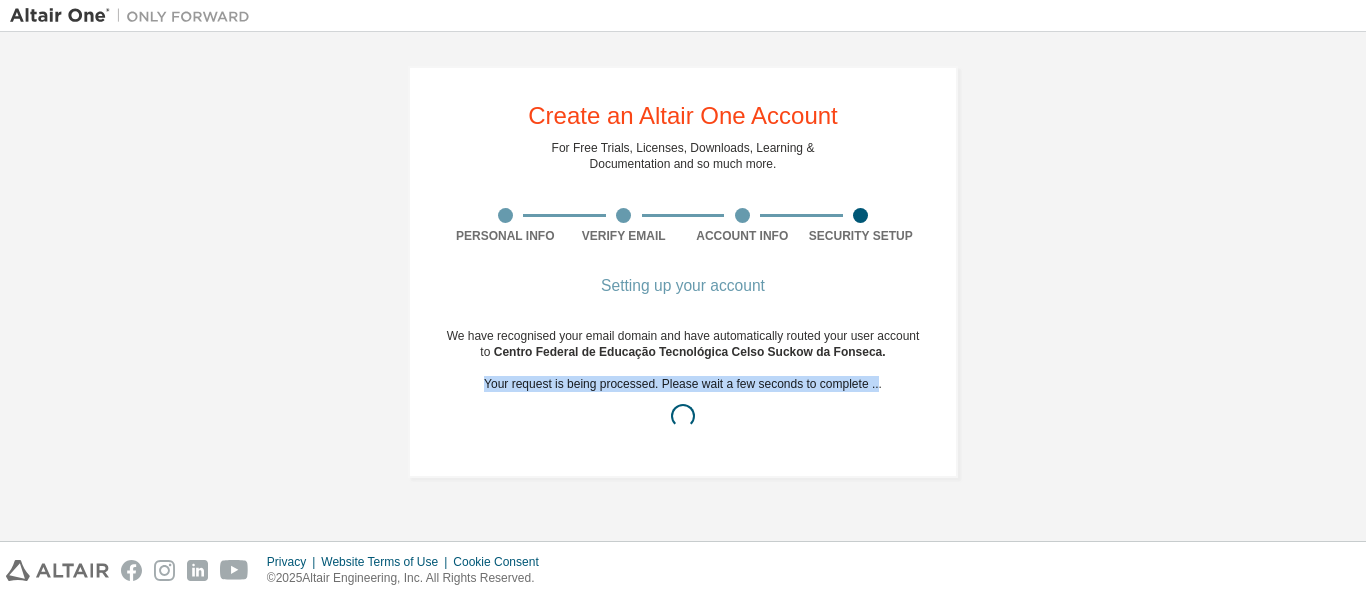drag, startPoint x: 489, startPoint y: 379, endPoint x: 875, endPoint y: 386, distance: 386.06348 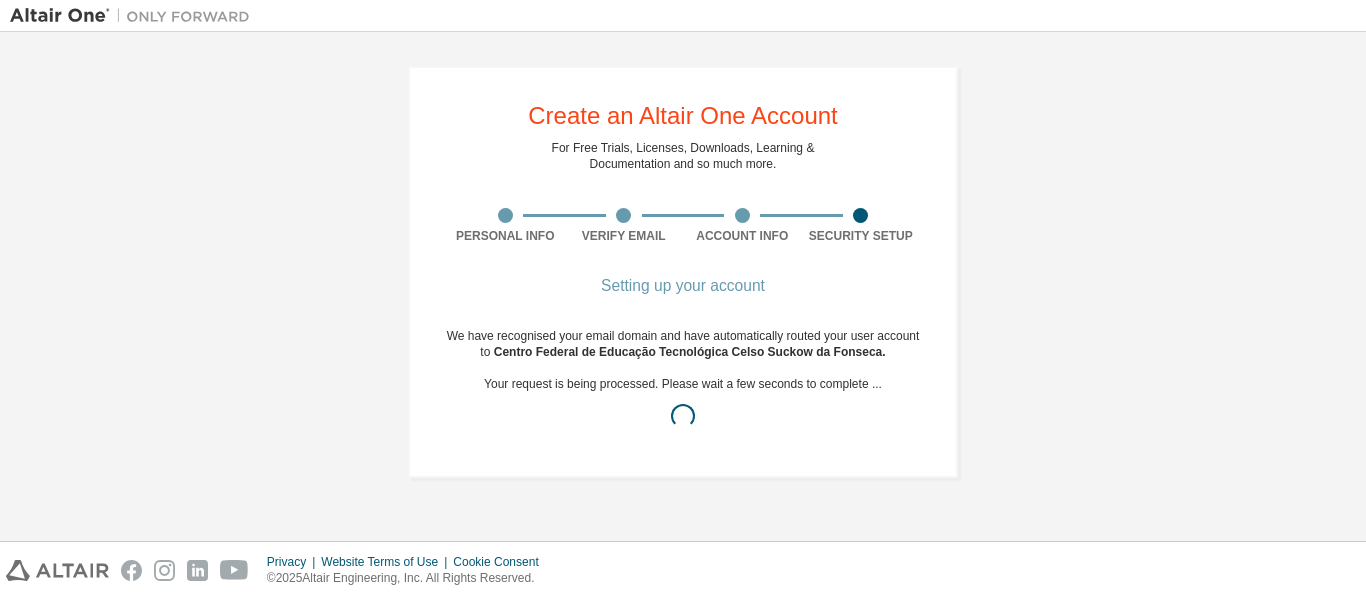 click on "We have recognised your email domain and have automatically routed your user account to Centro Federal de Educação Tecnológica Celso Suckow da Fonseca. Your request is being processed. Please wait a few seconds to complete ..." at bounding box center [683, 384] 